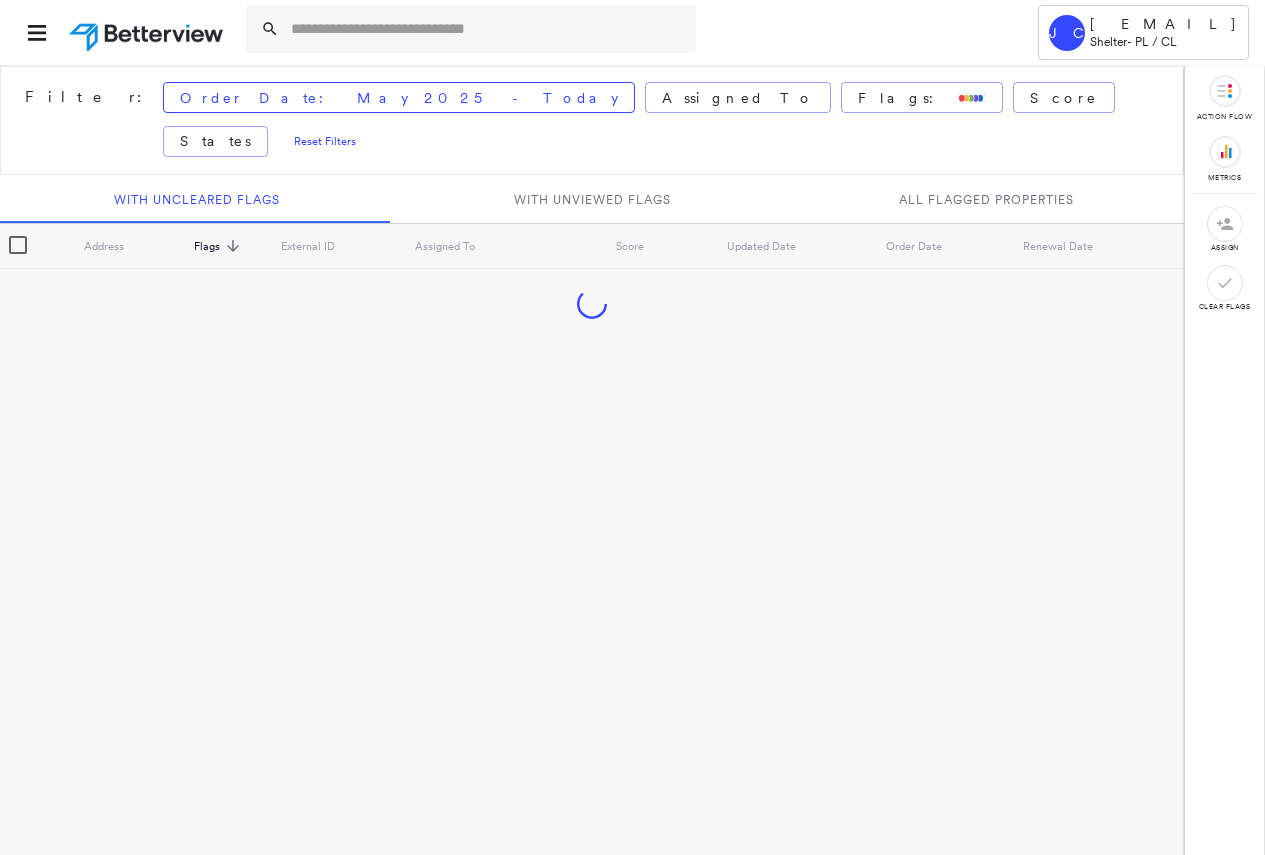 scroll, scrollTop: 0, scrollLeft: 0, axis: both 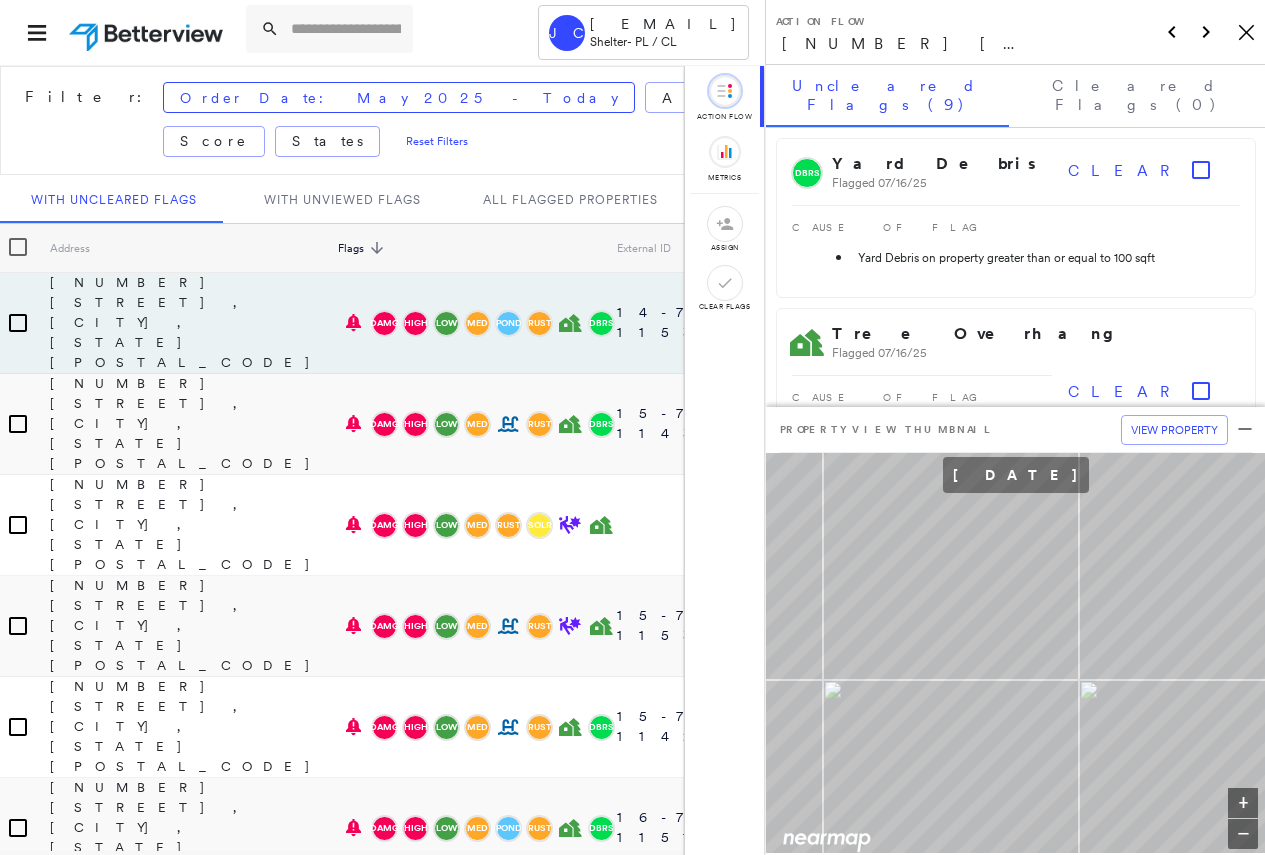 click on "Icon_Closemodal" 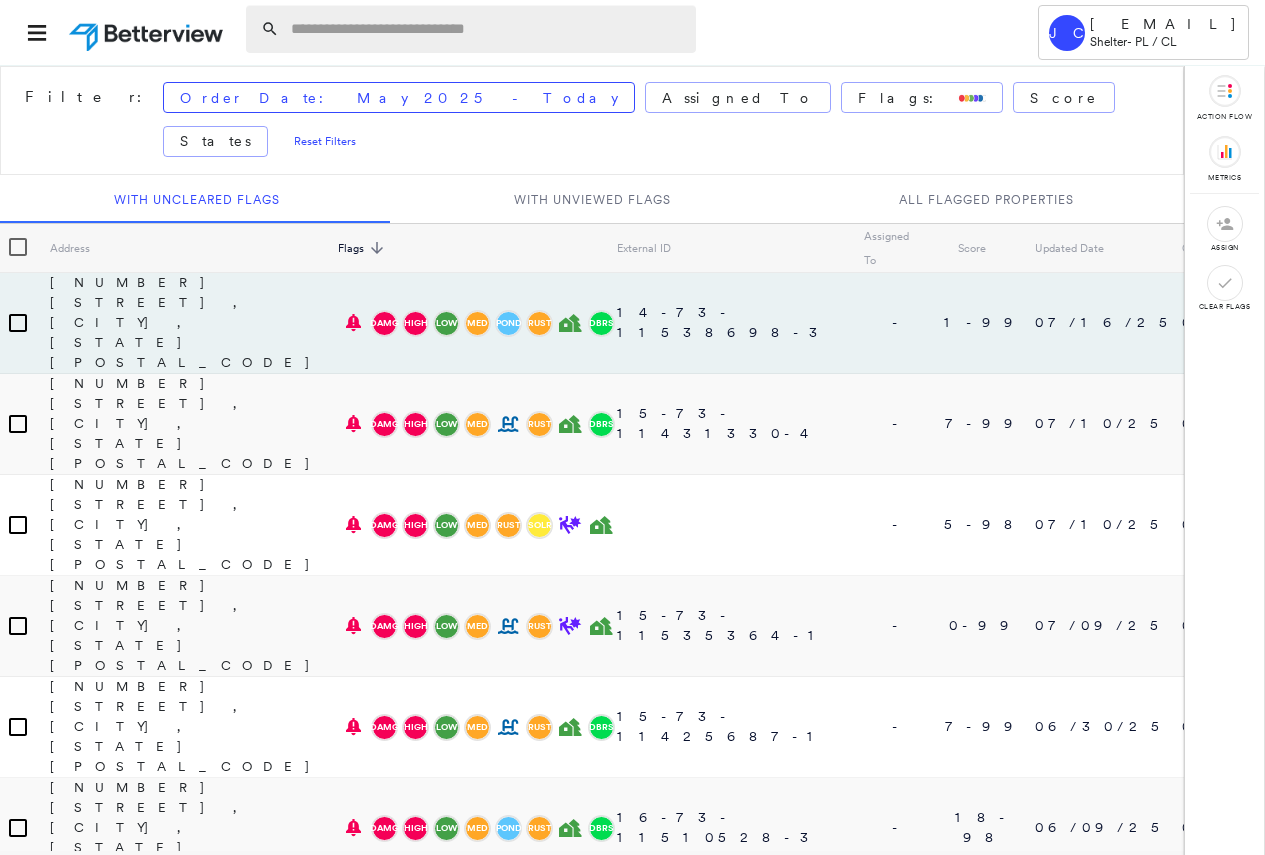 click at bounding box center (487, 29) 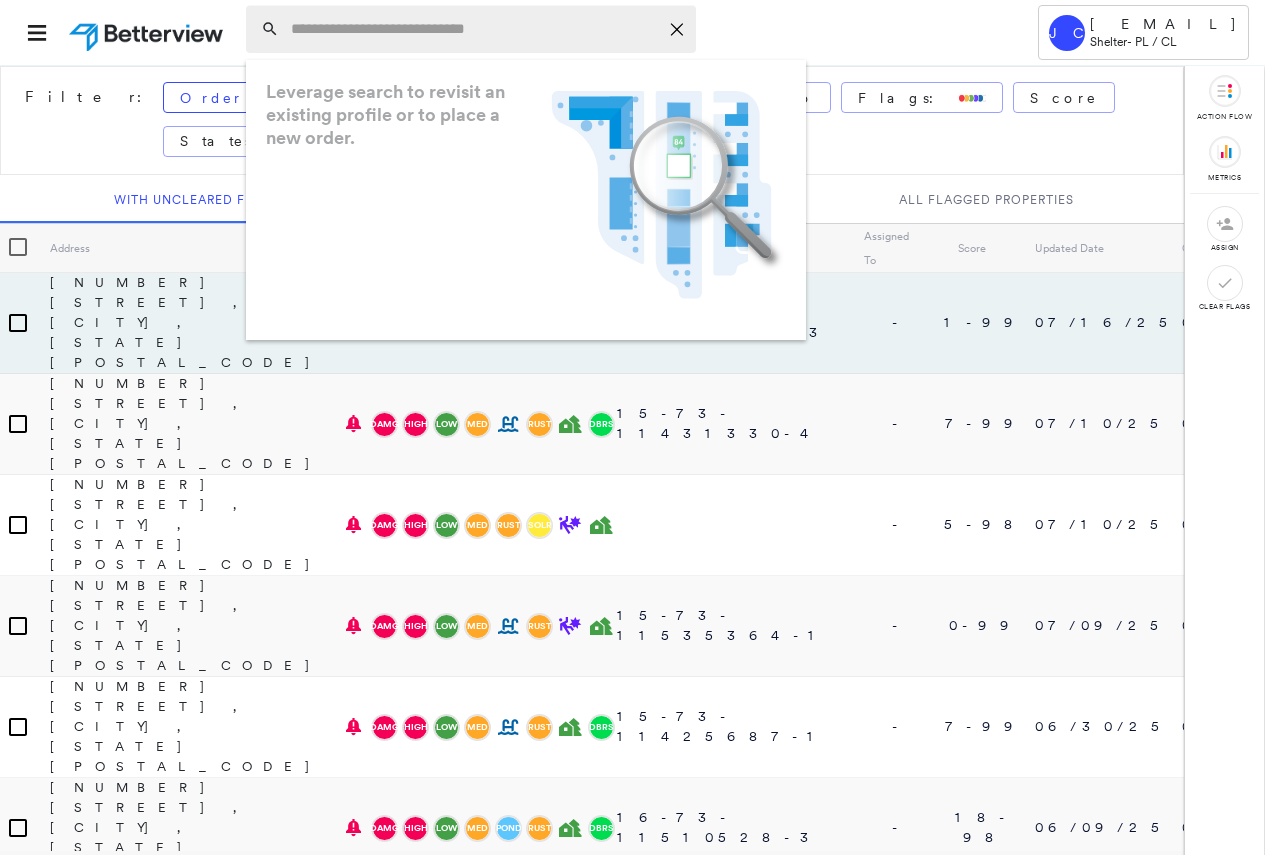 paste on "**********" 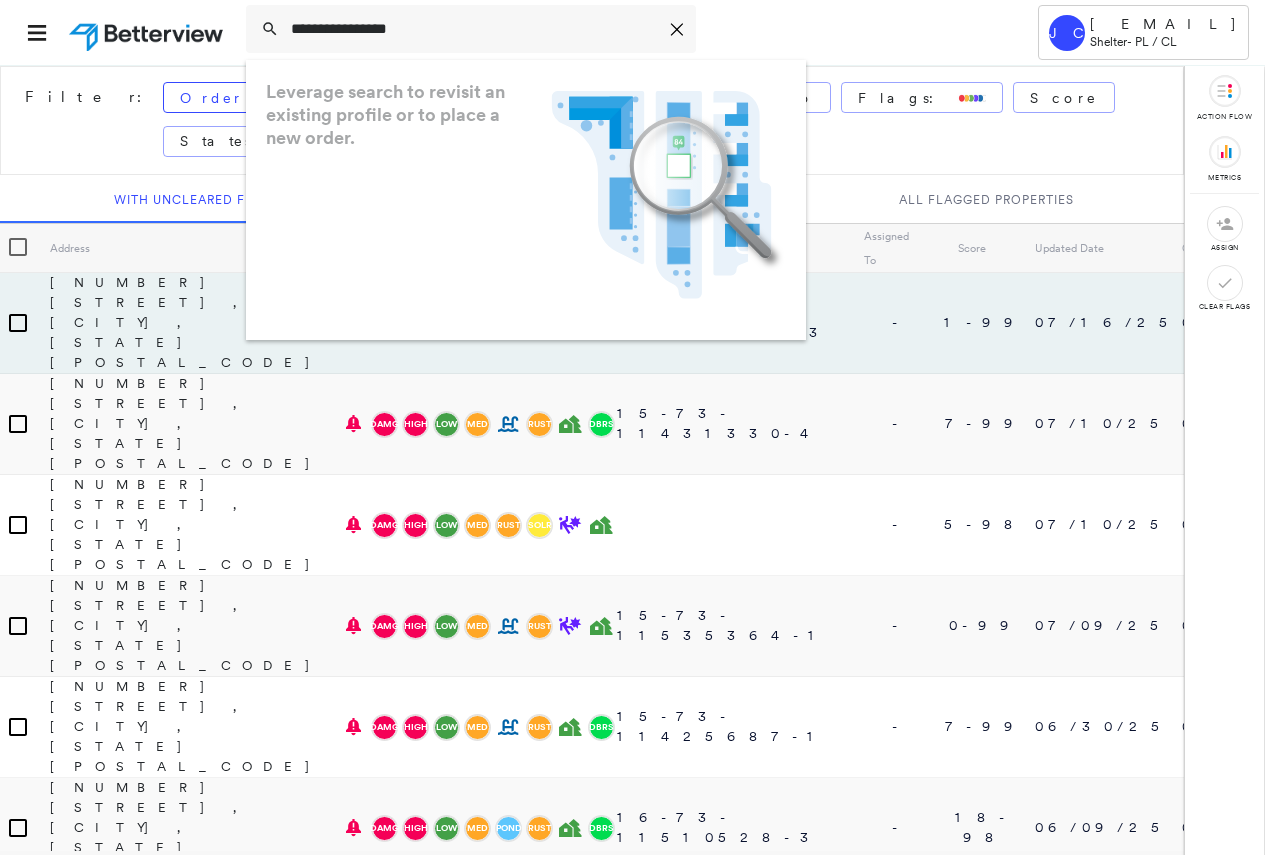 drag, startPoint x: 396, startPoint y: 25, endPoint x: 439, endPoint y: 267, distance: 245.79056 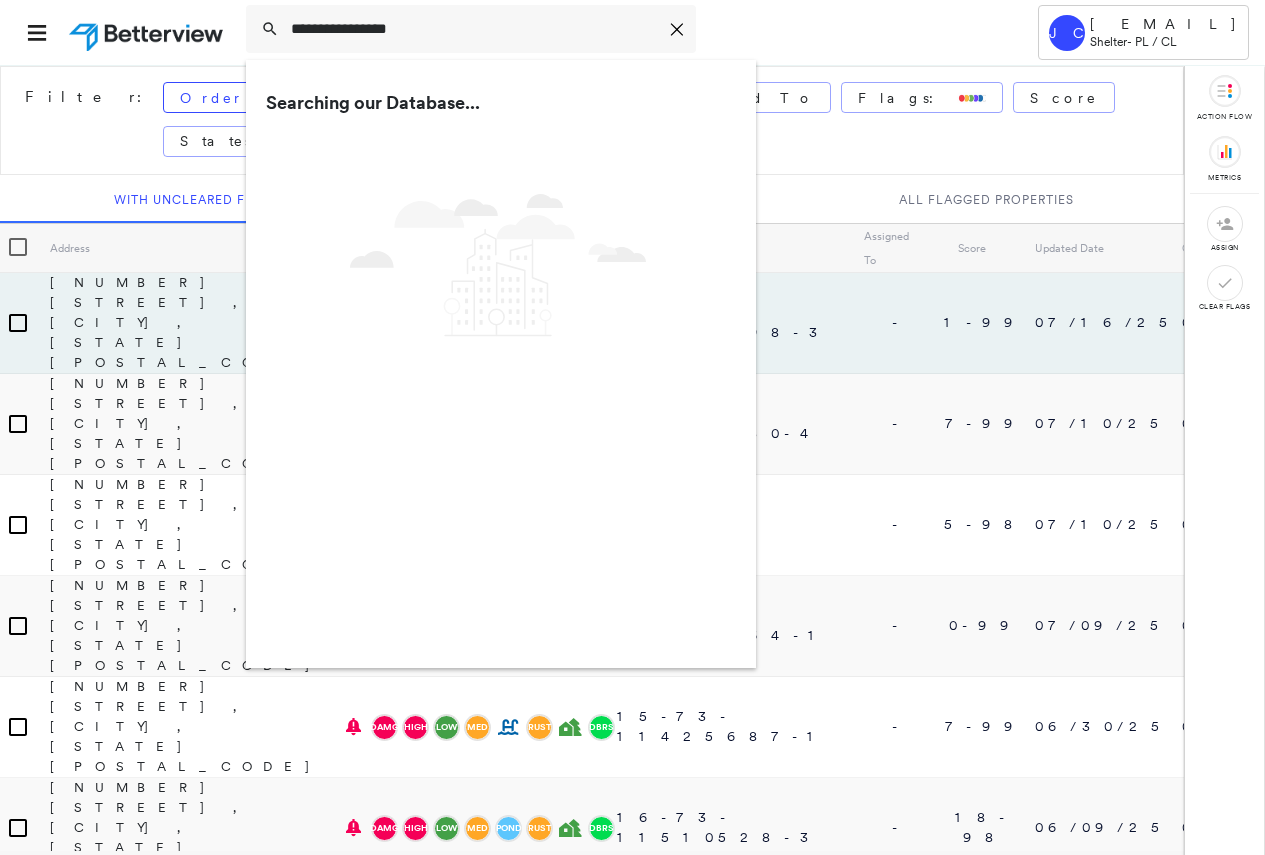 scroll, scrollTop: 2, scrollLeft: 0, axis: vertical 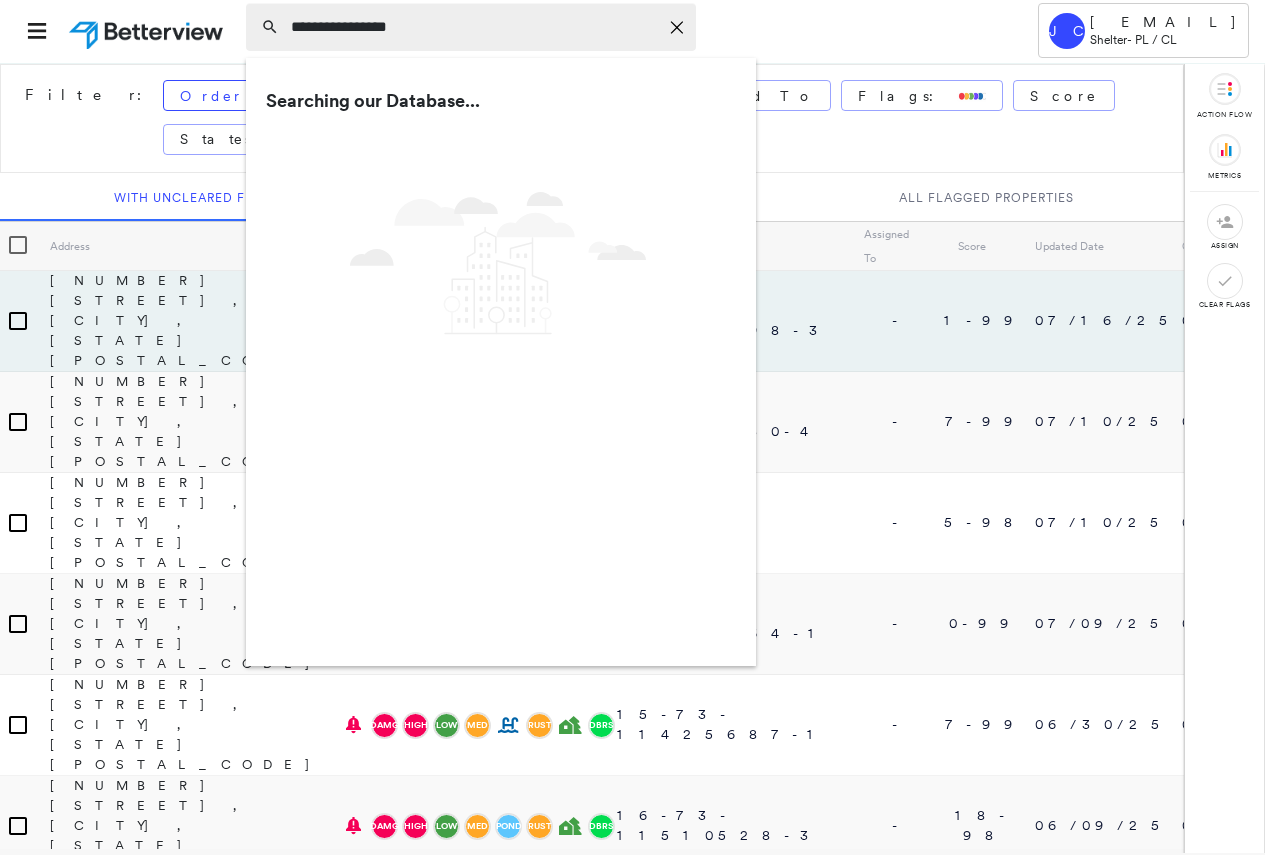 click on "**********" at bounding box center (474, 27) 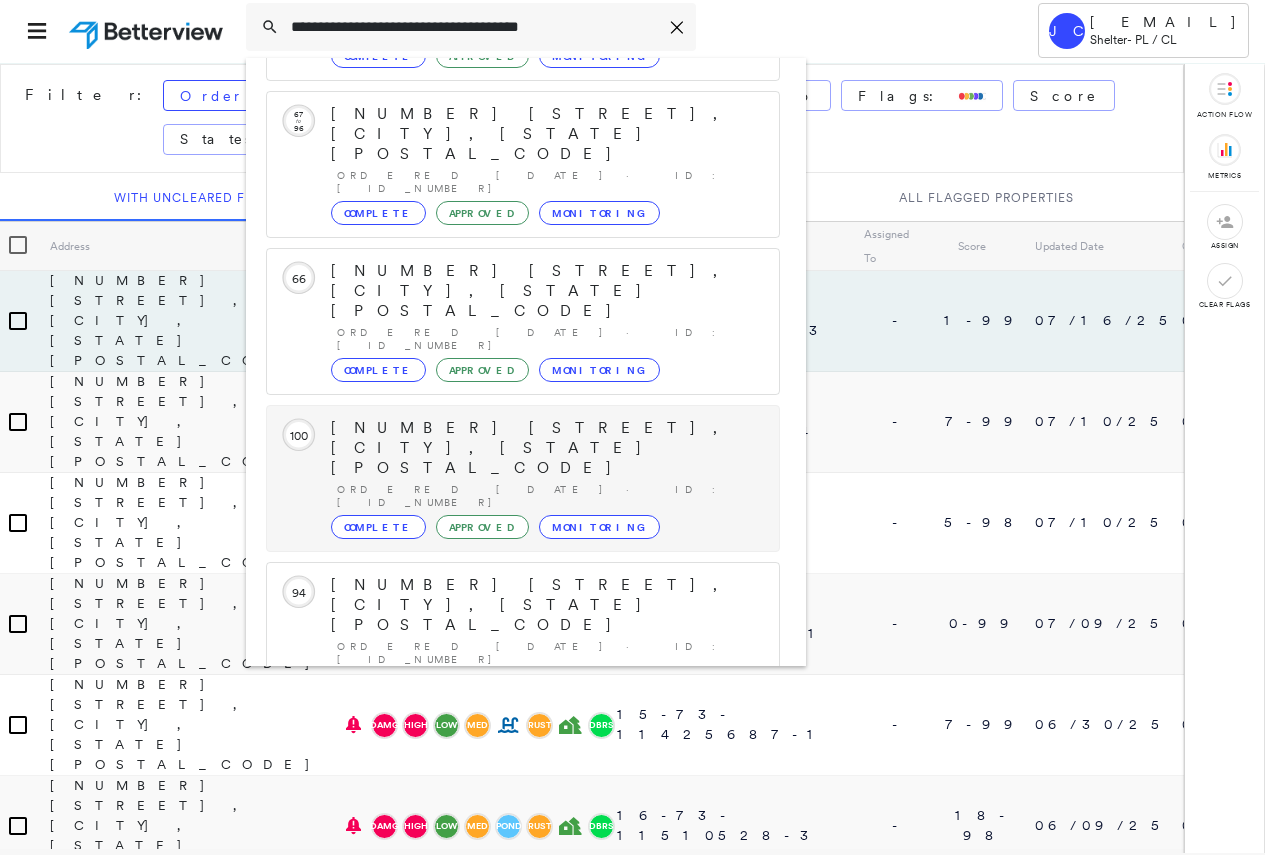 scroll, scrollTop: 213, scrollLeft: 0, axis: vertical 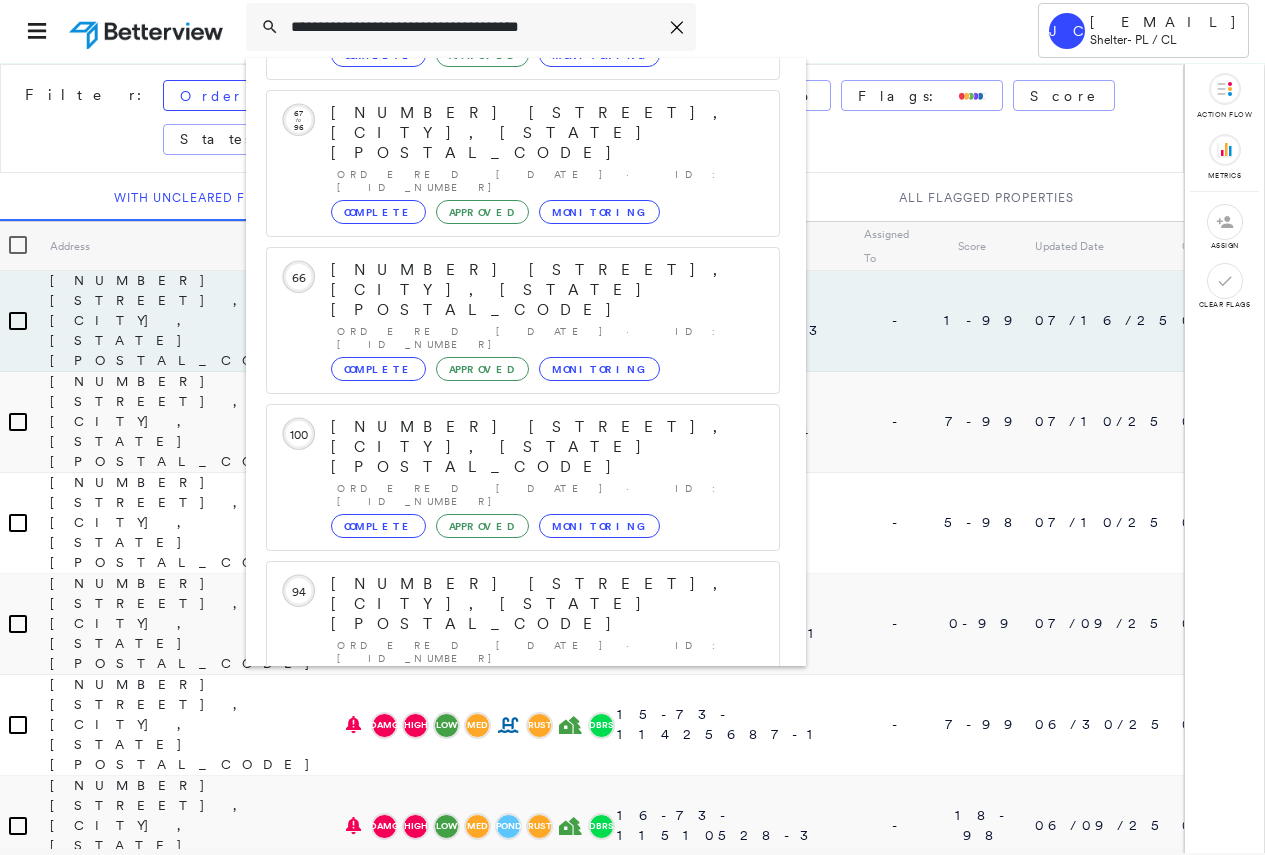 type on "**********" 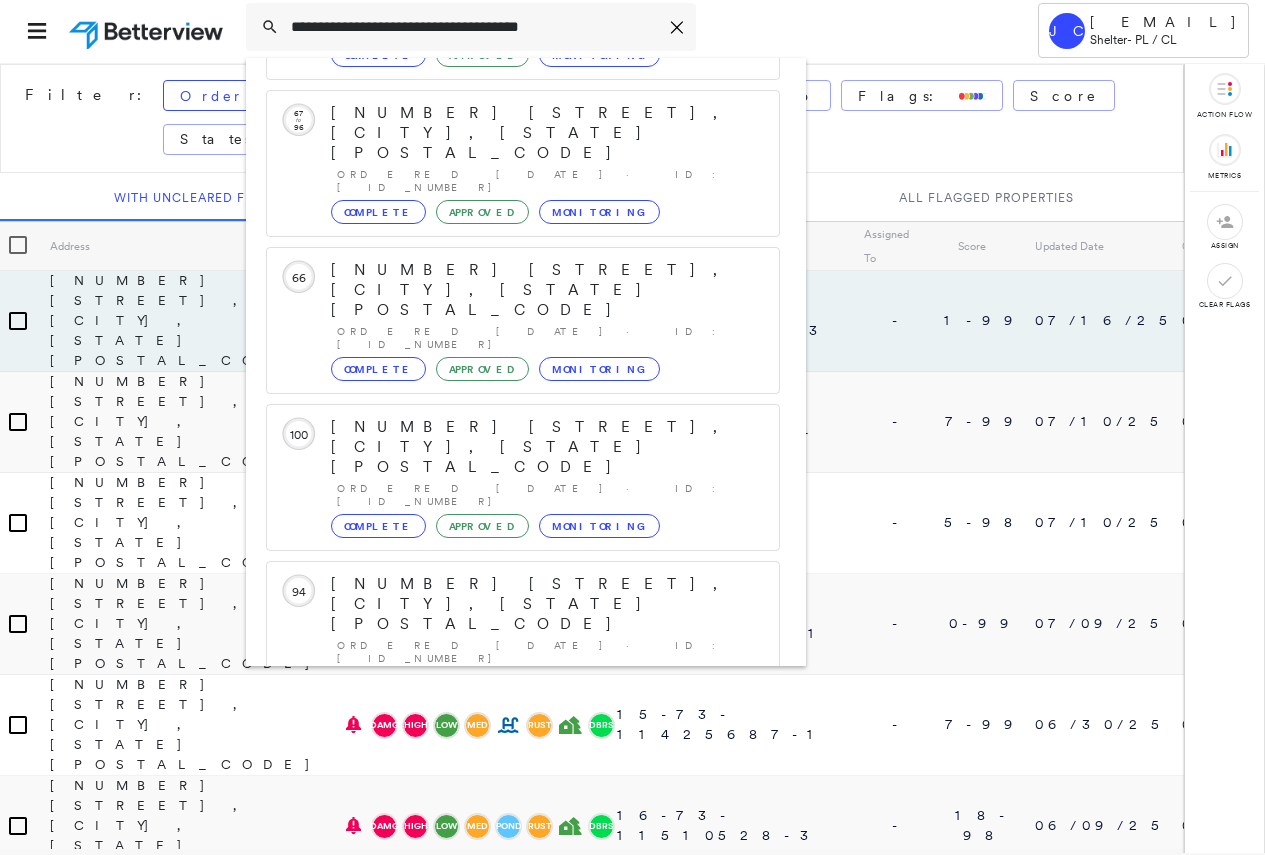 click on "3603 E 73rd Ave, Merrillville, IN 46410" at bounding box center [501, 896] 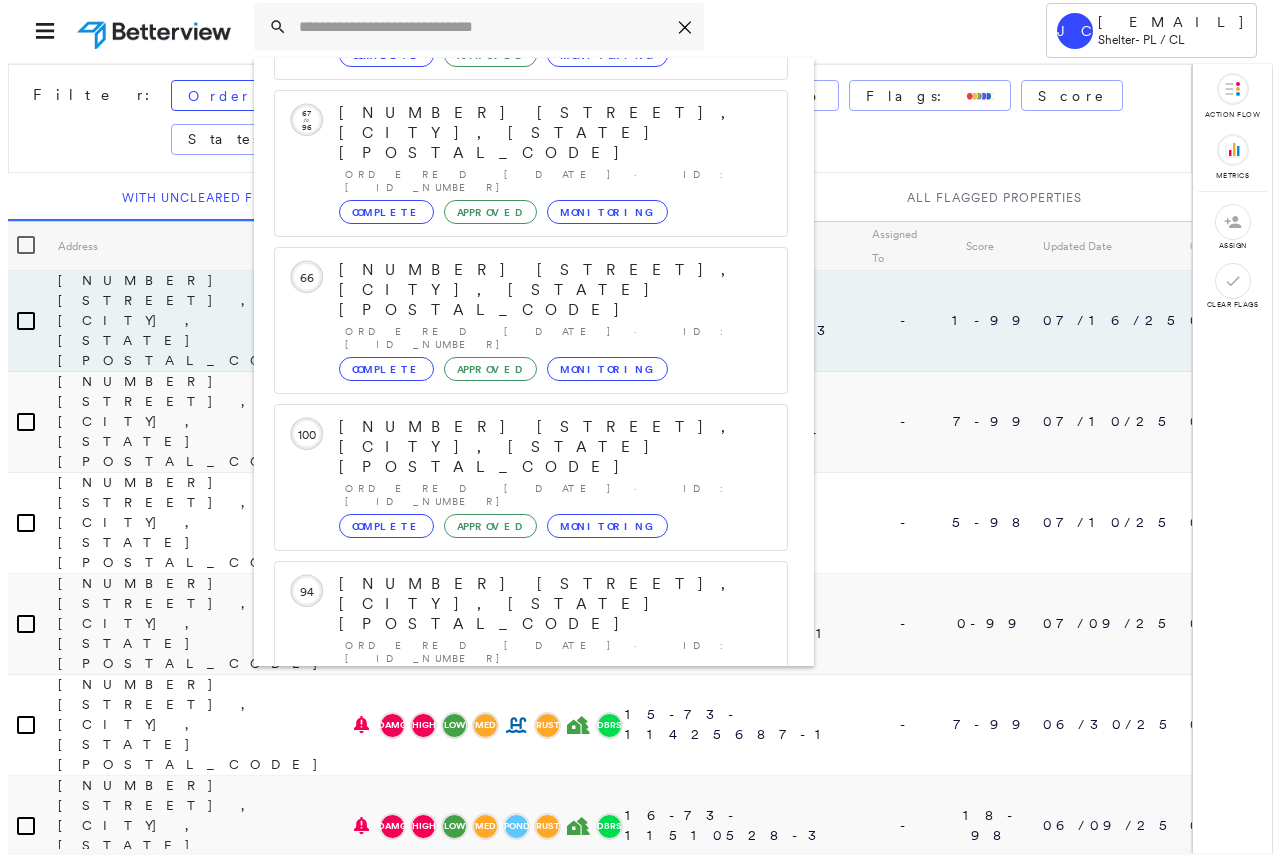 scroll, scrollTop: 0, scrollLeft: 0, axis: both 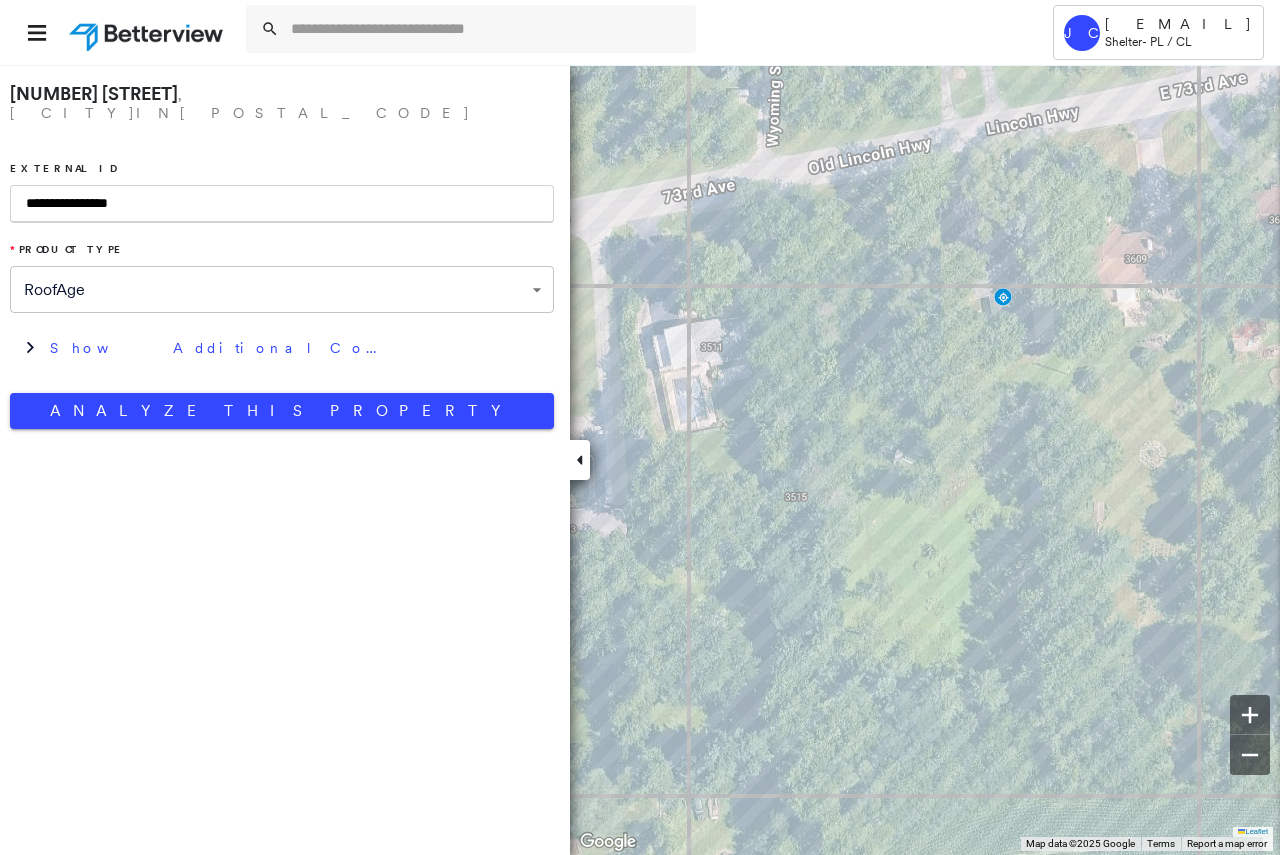 type on "**********" 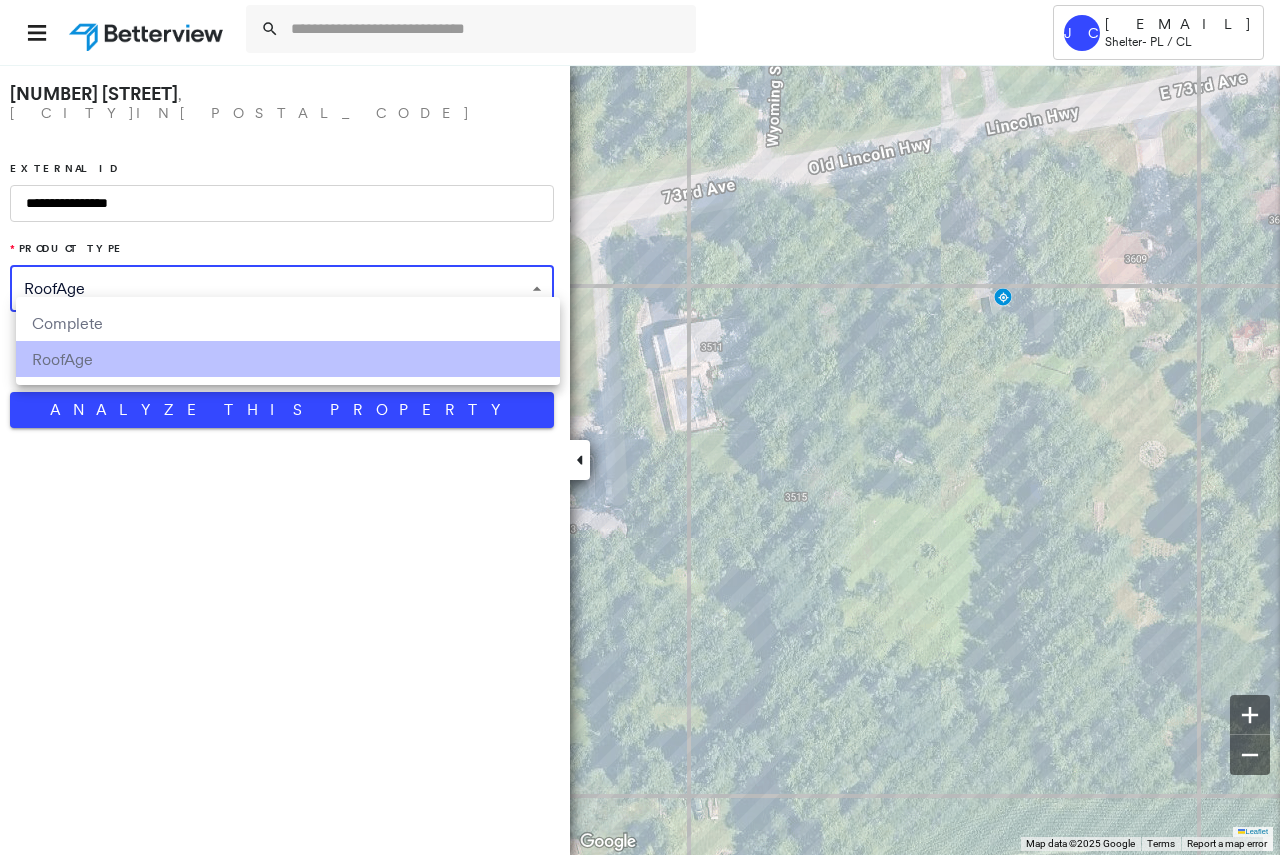 click on "Complete" at bounding box center (288, 323) 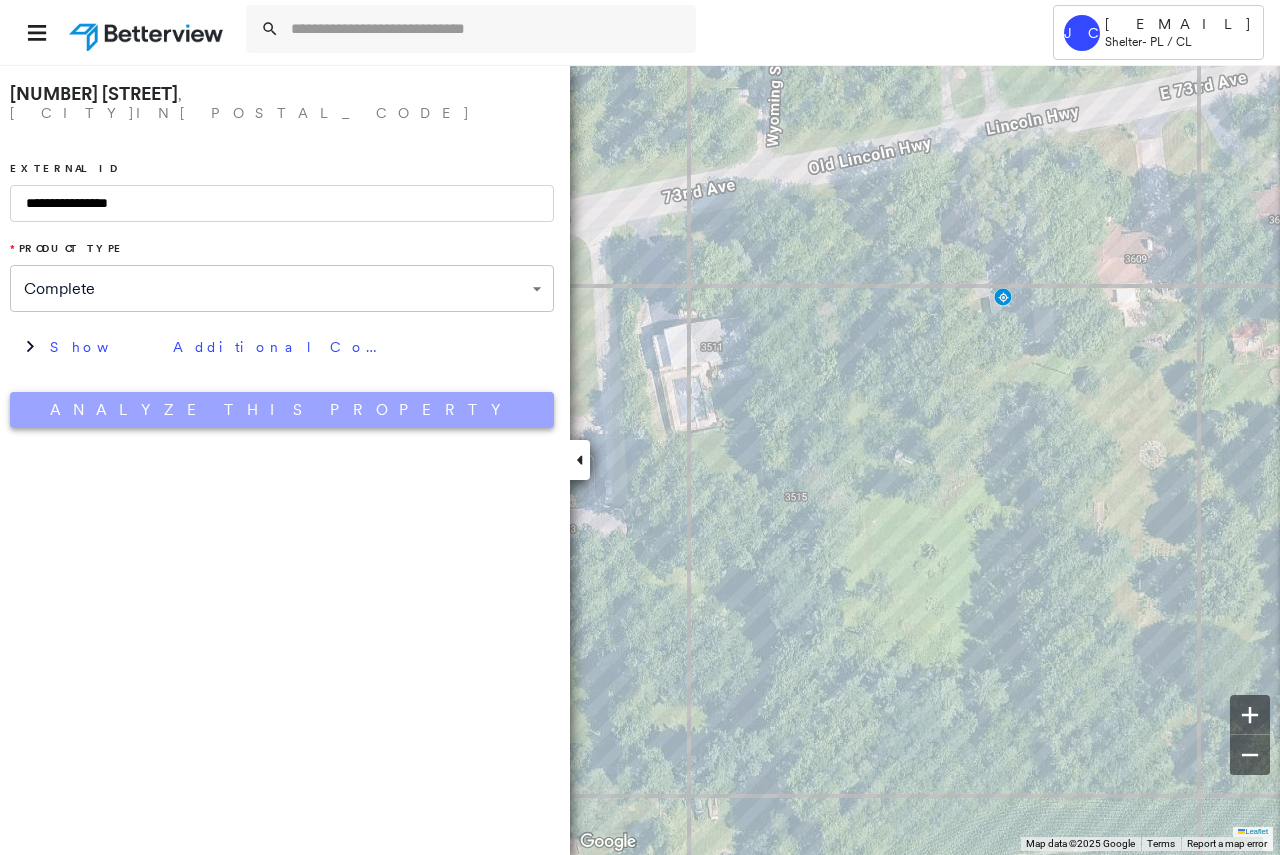 click on "Analyze This Property" at bounding box center [282, 410] 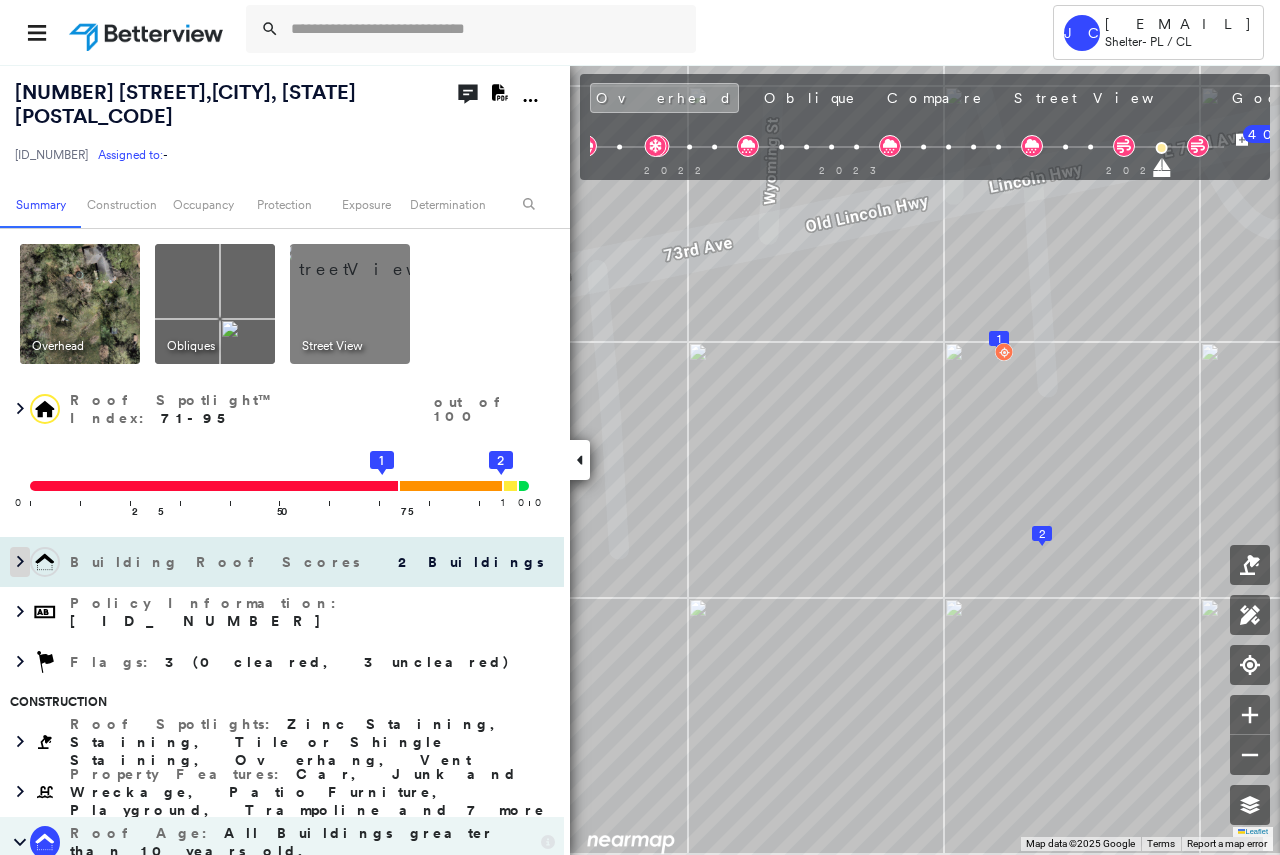 click at bounding box center (20, 562) 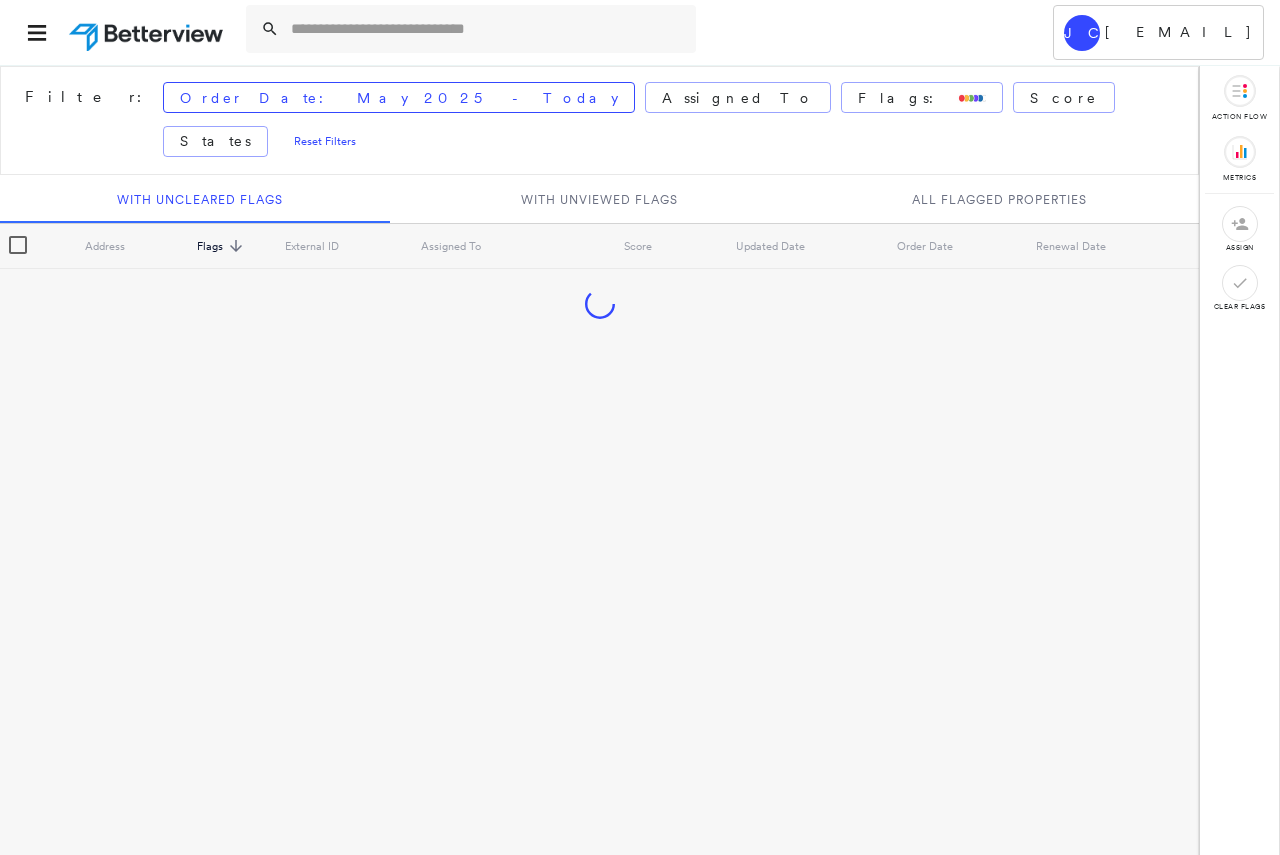 scroll, scrollTop: 0, scrollLeft: 0, axis: both 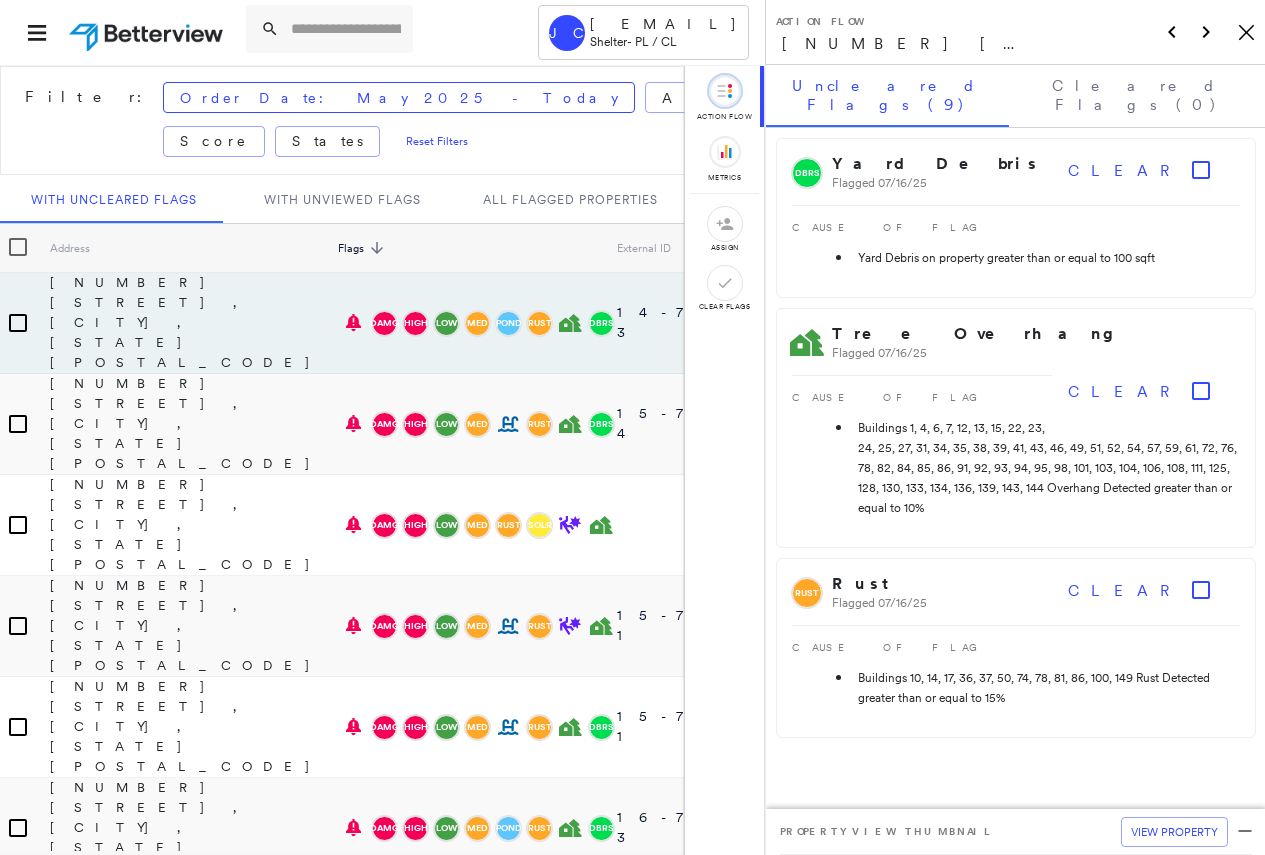 click on "Icon_Closemodal" 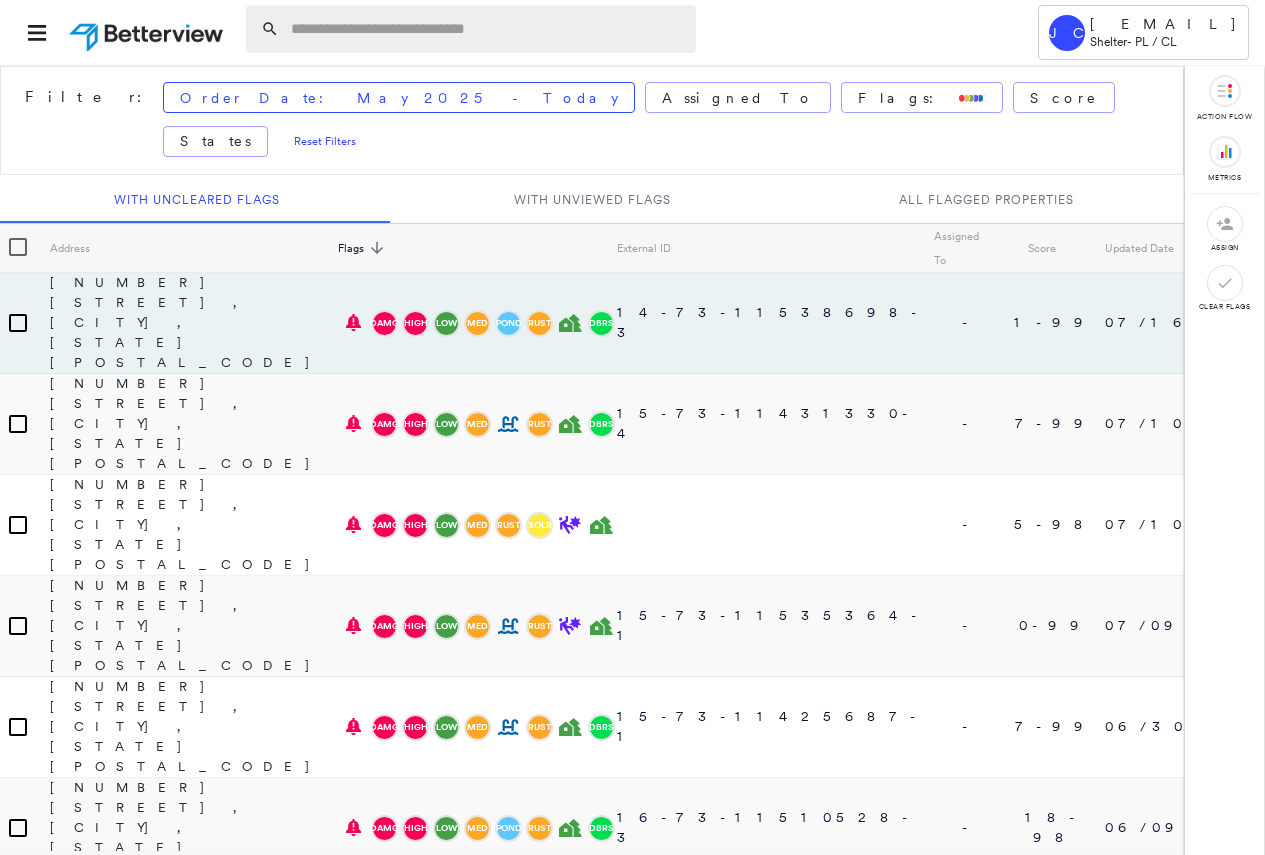 click at bounding box center (487, 29) 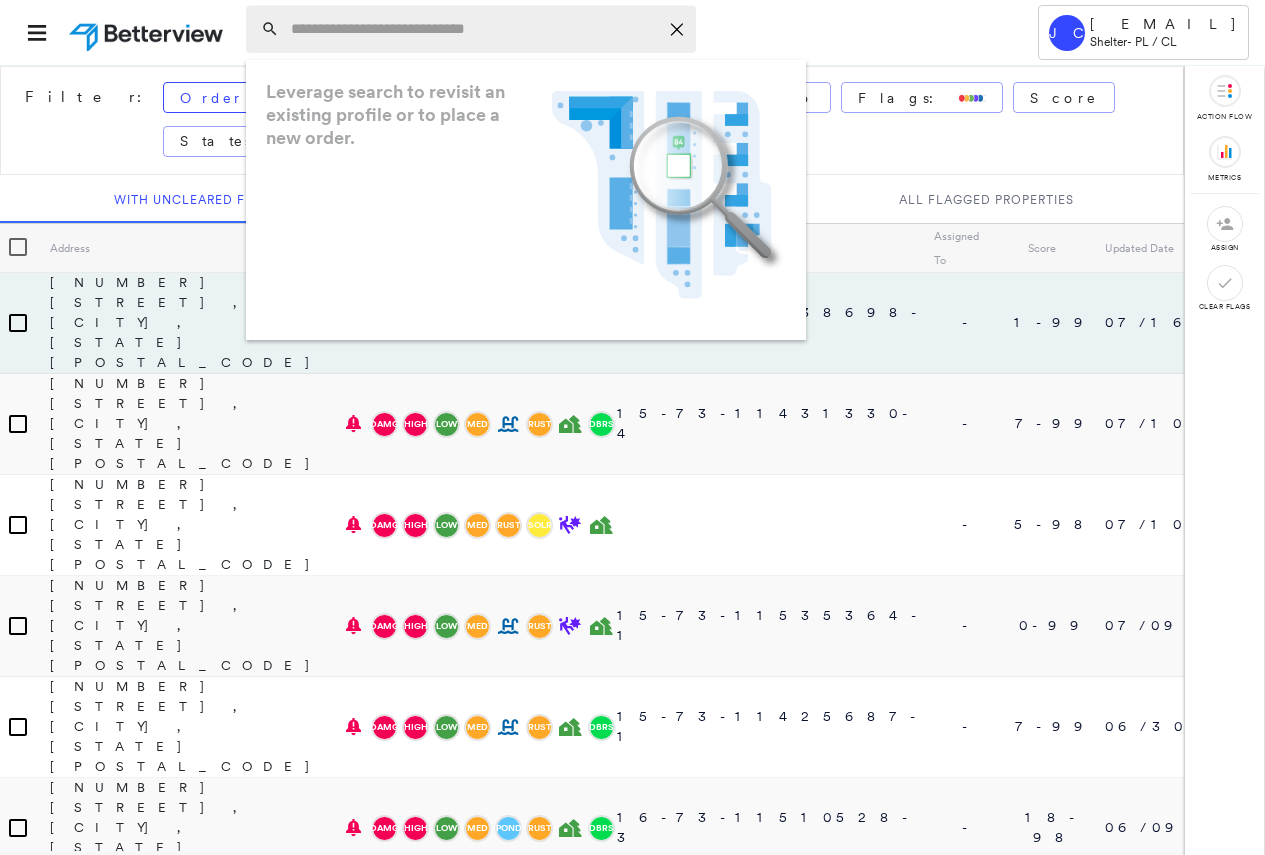 paste on "**********" 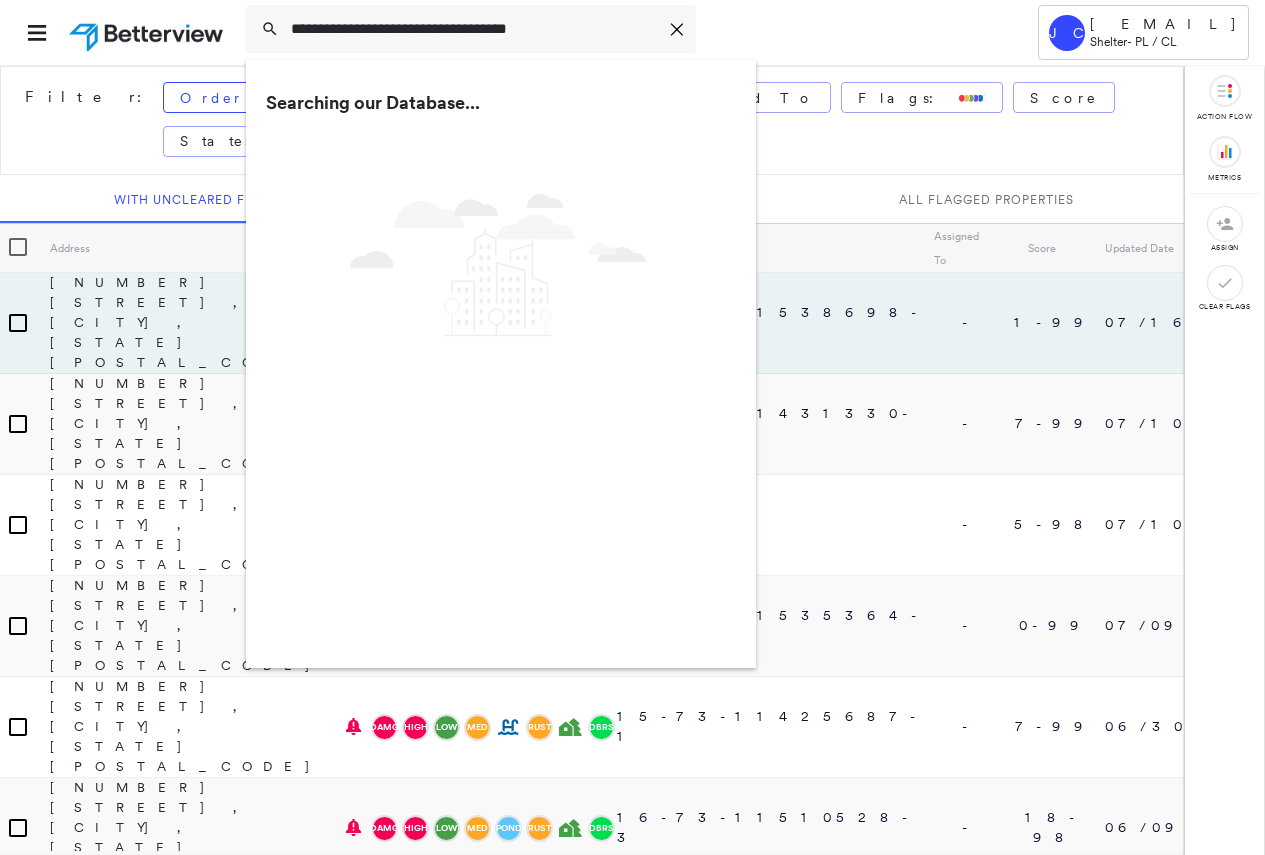 type on "**********" 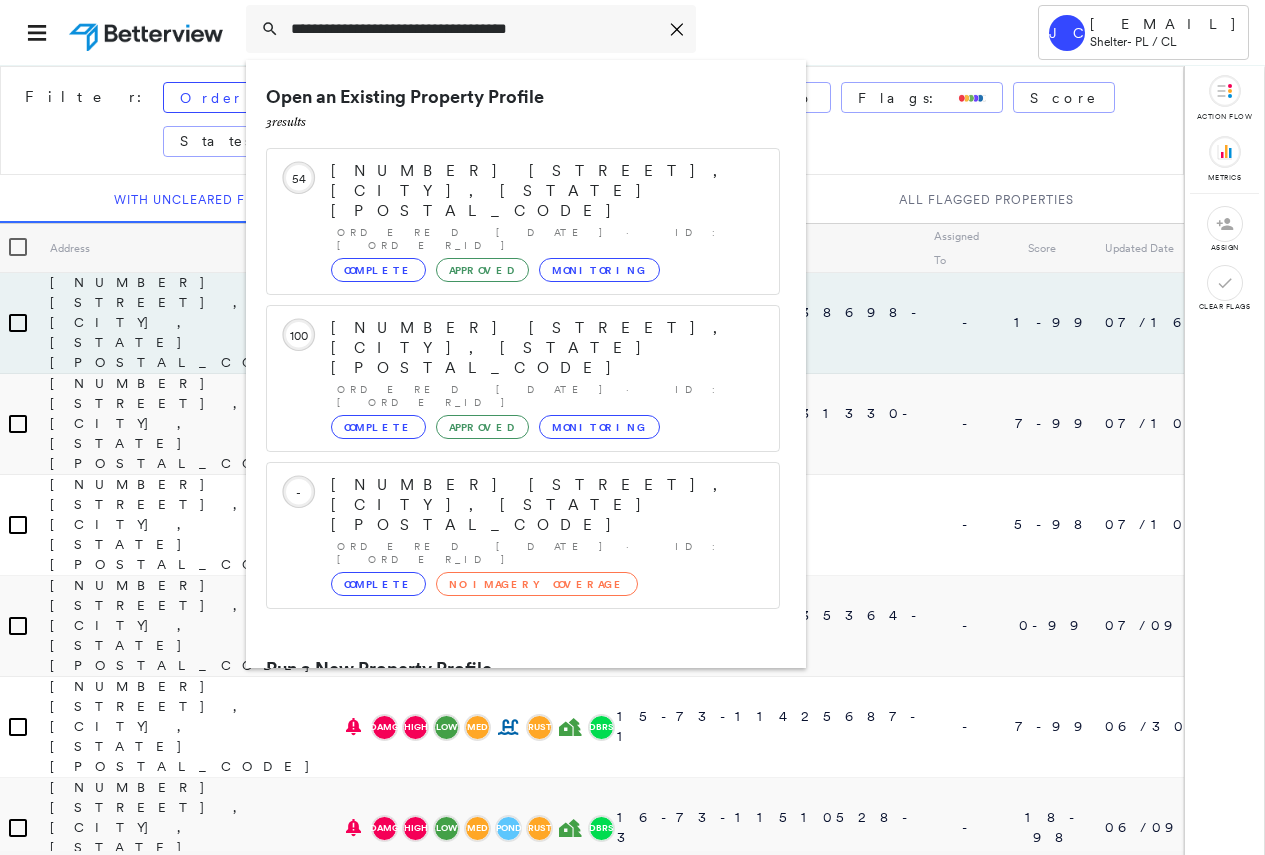 click on "[NUMBER] [STREET], [CITY], [STATE] [POSTAL_CODE]" at bounding box center [501, 745] 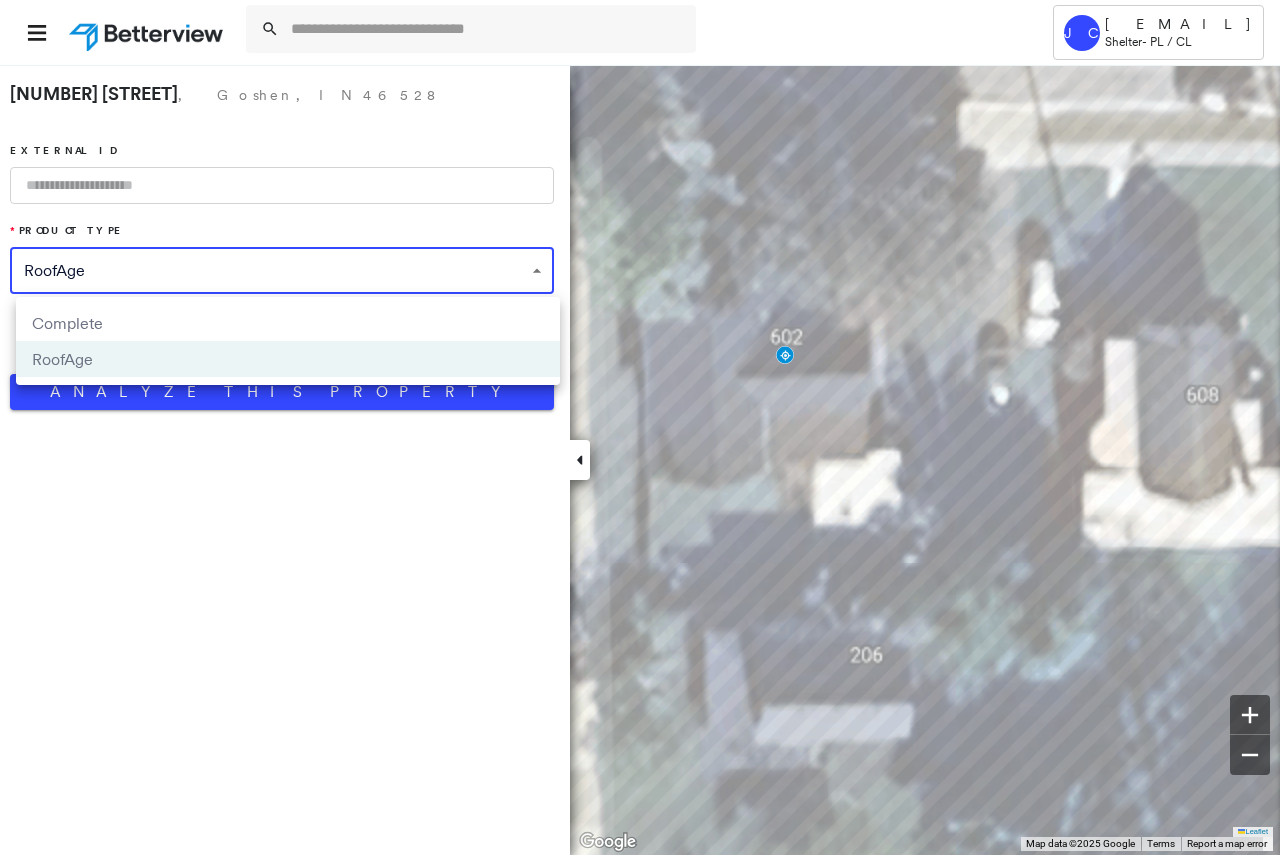 click on "**********" at bounding box center [640, 427] 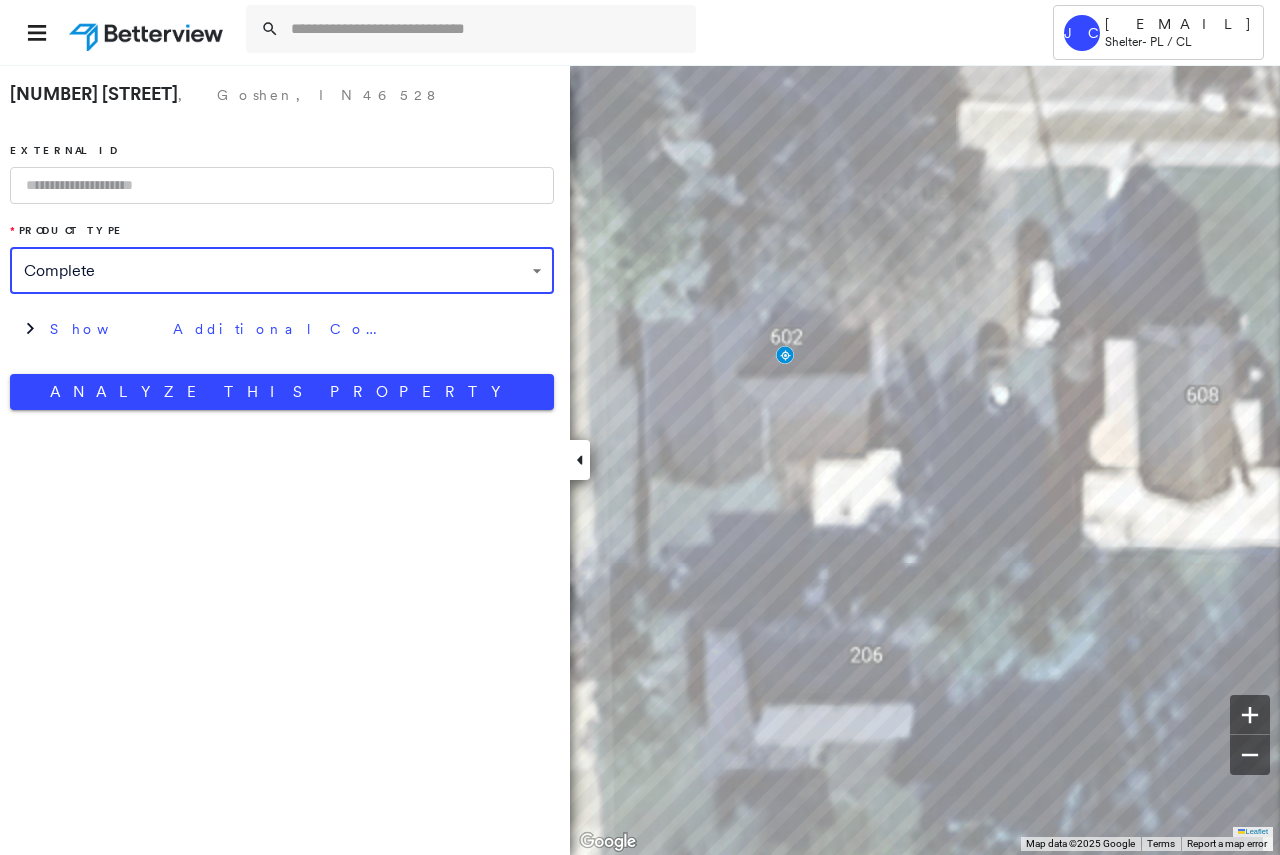 click at bounding box center (282, 185) 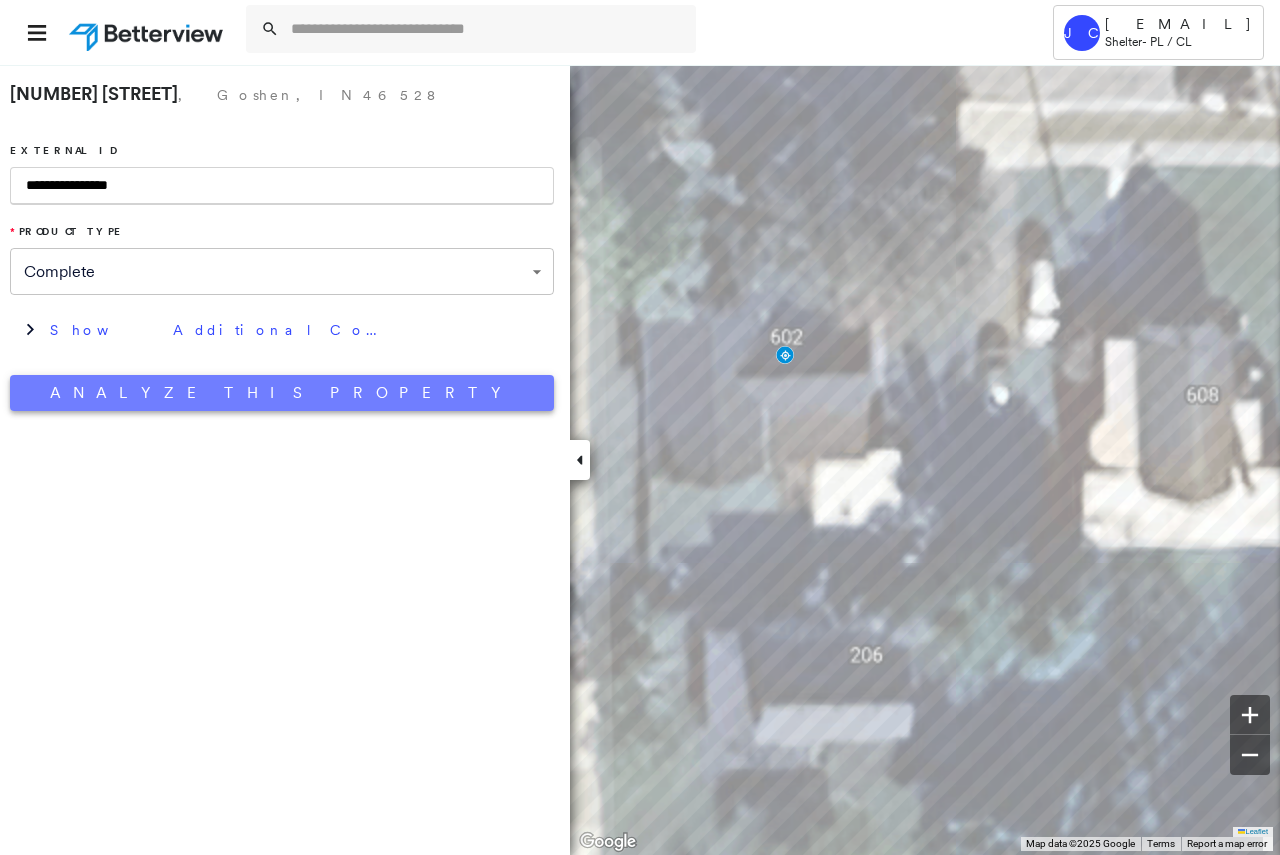 type on "**********" 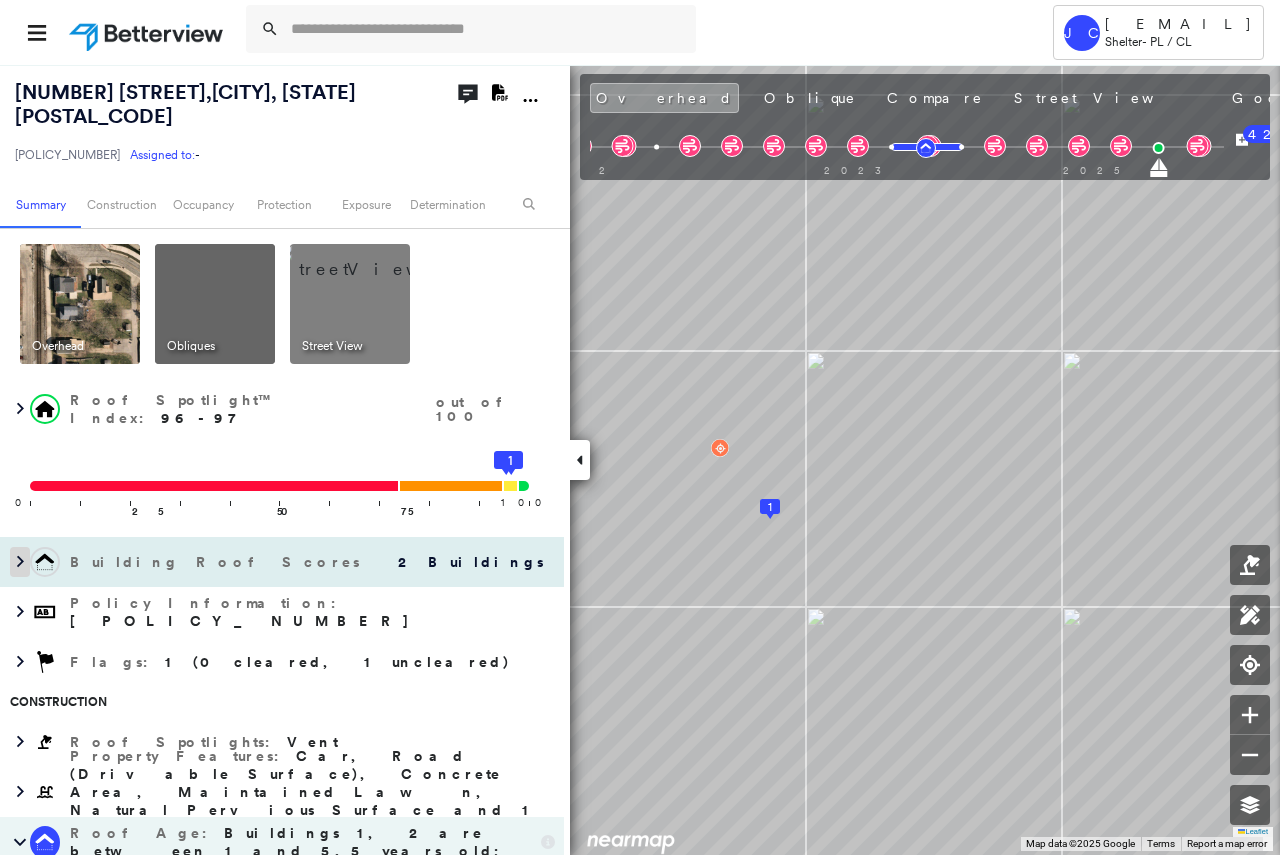 click 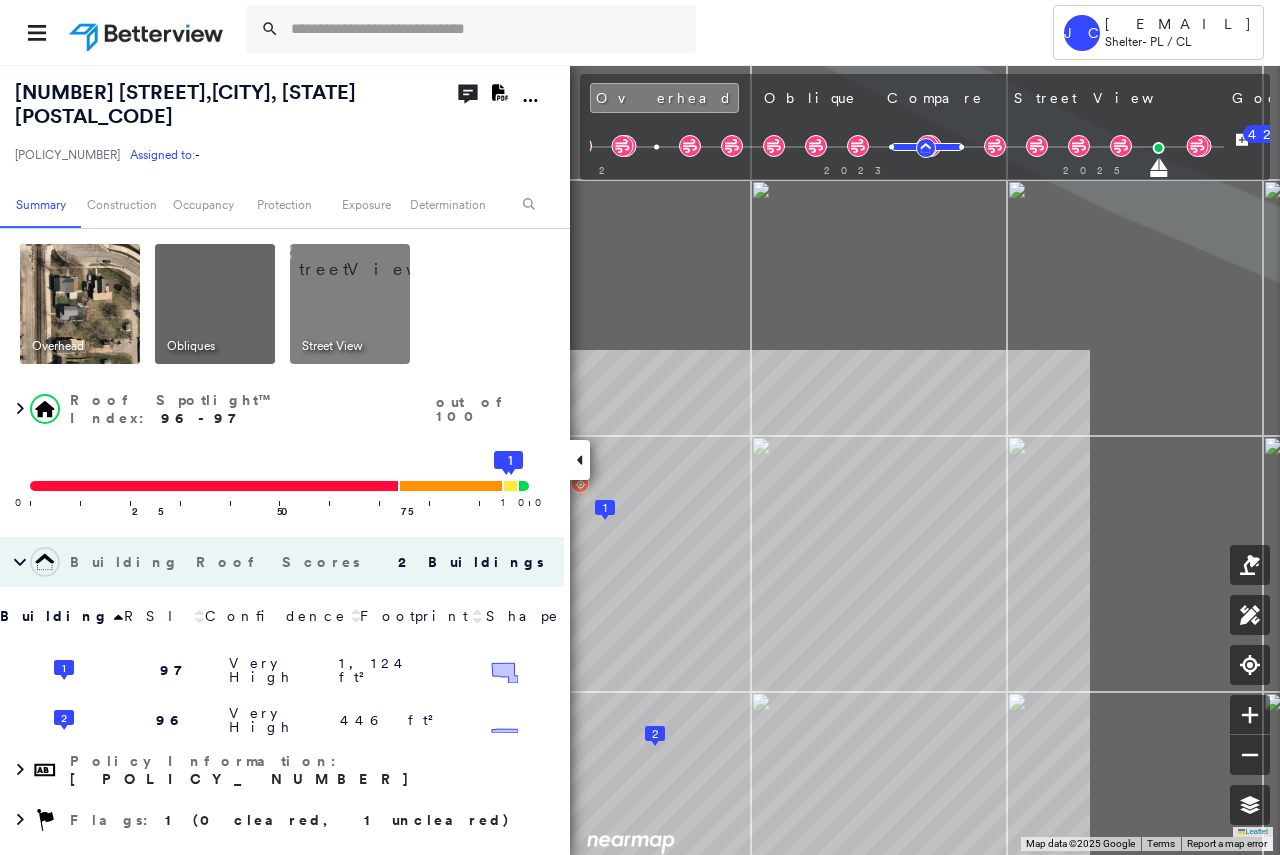 click on "Tower JC [EMAIL] Shelter  -   PL / CL [NUMBER] [STREET] ,  [CITY], [STATE] [POSTAL_CODE] [POLICY_NUMBER] Assigned to:  - Assigned to:  - [POLICY_NUMBER] Assigned to:  - Open Comments Download PDF Report Summary Construction Occupancy Protection Exposure Determination Overhead Obliques Street View Roof Spotlight™ Index :  96-97 out of 100 0 100 25 50 75 2 1 Building Roof Scores 2 Buildings Building RSI Confidence Footprint Shape 1 97 Very High 1,124 ft² Shape: Gable Ratio: 84% Material: Asphalt Shingle Ratio: 85% Metal Panel Ratio: 7% Slope: 39  degrees    (Moderate) Height: 21  (1 Story) Square Footage: 1,124 ft² 2 96 Very High 446 ft² Shape: Gable Ratio: 39% Hip Ratio: 13% Material: Asphalt Shingle Ratio: 96% Slope: 43  degrees    (Moderate) Height: 23  (1 Story) Square Footage: 446 ft² Policy Information :  [POLICY_NUMBER] Flags :  1 (0 cleared, 1 uncleared) Construction Roof Spotlights :  Vent Property Features :  Roof Age :  Buildings 1, 2  are between 1 and 5.5 years old;  1 Building 1" at bounding box center (640, 427) 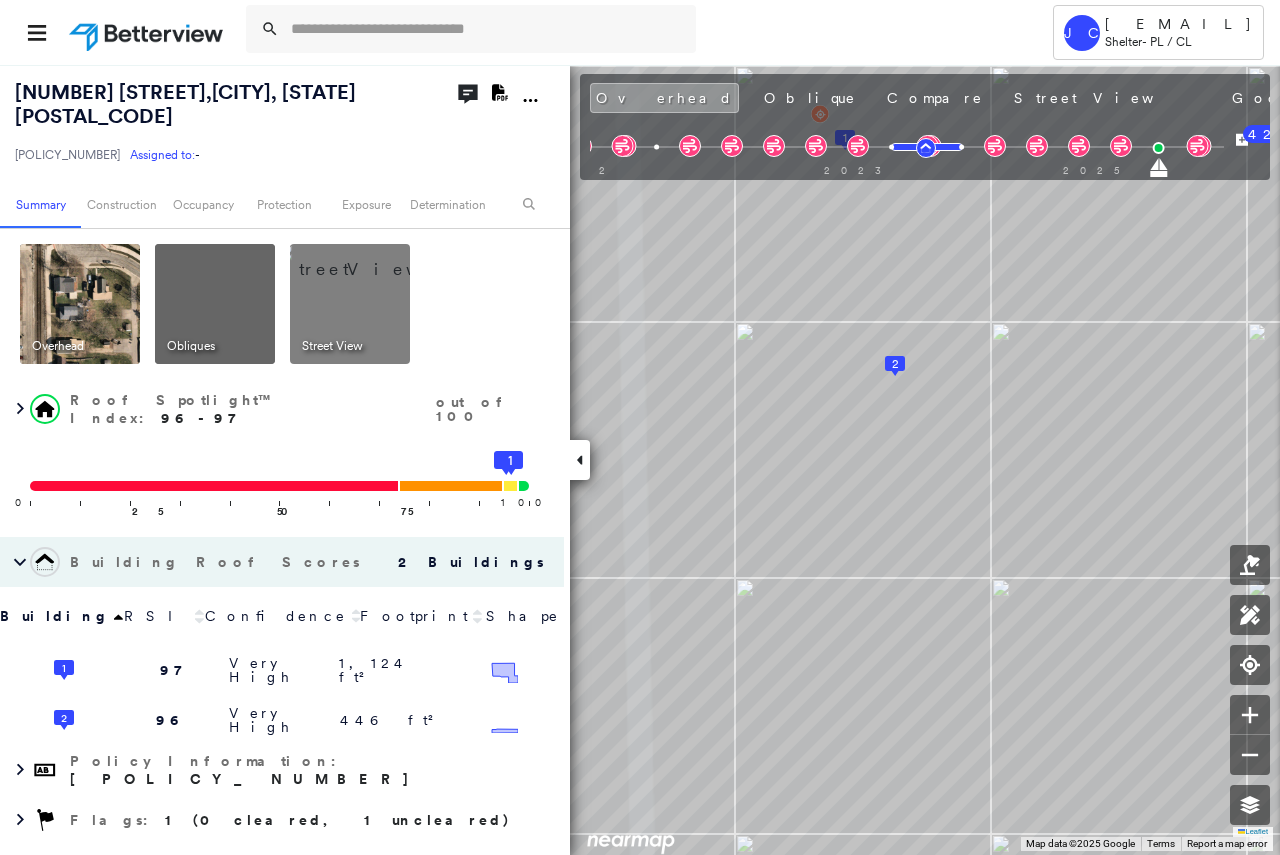 click at bounding box center (374, 259) 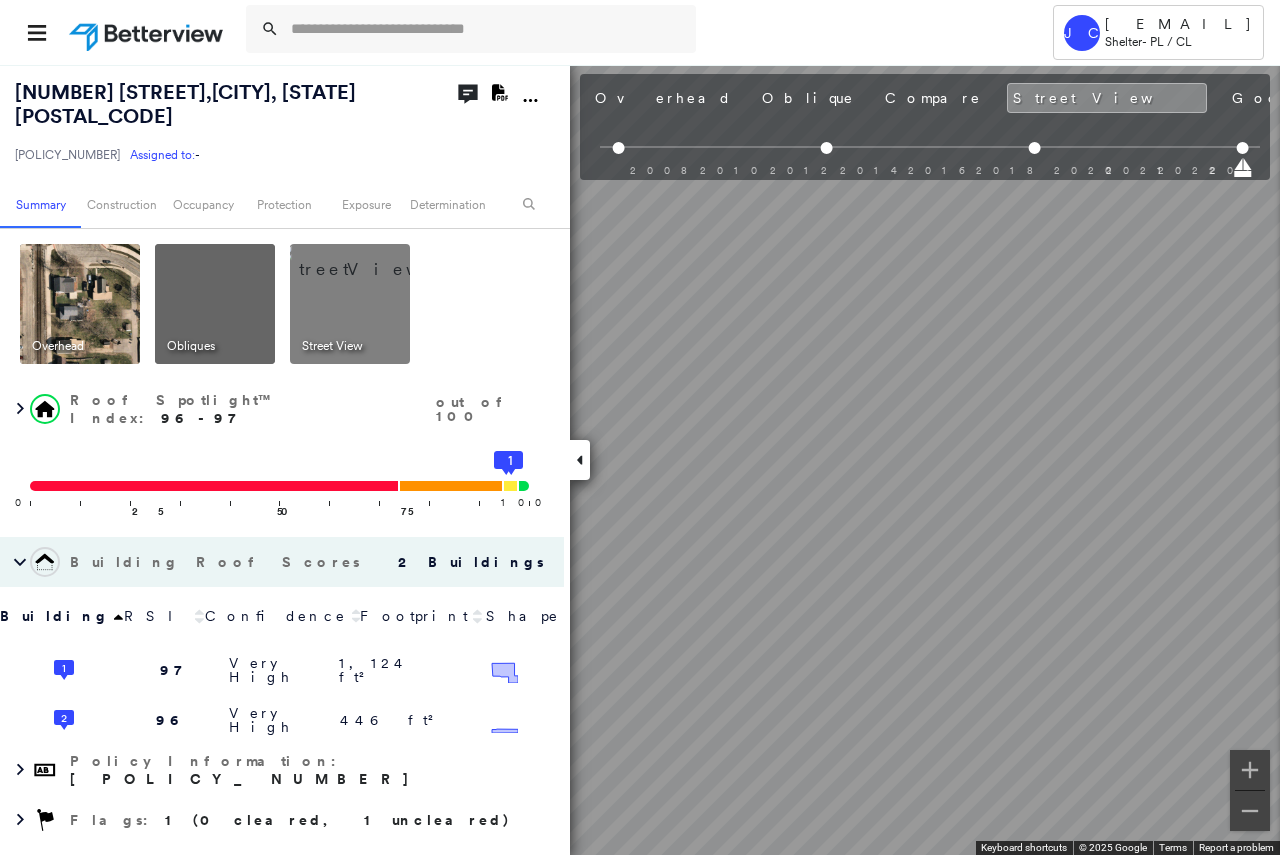 click on "Tower JC [EMAIL] Shelter  -   PL / CL [NUMBER] [STREET] ,  [CITY], [STATE] [POSTAL_CODE] [POLICY_NUMBER] Assigned to:  - Assigned to:  - [POLICY_NUMBER] Assigned to:  - Open Comments Download PDF Report Summary Construction Occupancy Protection Exposure Determination Overhead Obliques Street View Roof Spotlight™ Index :  96-97 out of 100 0 100 25 50 75 2 1 Building Roof Scores 2 Buildings Building RSI Confidence Footprint Shape 1 97 Very High 1,124 ft² Shape: Gable Ratio: 84% Material: Asphalt Shingle Ratio: 85% Metal Panel Ratio: 7% Slope: 39  degrees    (Moderate) Height: 21  (1 Story) Square Footage: 1,124 ft² 2 96 Very High 446 ft² Shape: Gable Ratio: 39% Hip Ratio: 13% Material: Asphalt Shingle Ratio: 96% Slope: 43  degrees    (Moderate) Height: 23  (1 Story) Square Footage: 446 ft² Policy Information :  [POLICY_NUMBER] Flags :  1 (0 cleared, 1 uncleared) Construction Roof Spotlights :  Vent Property Features :  Roof Age :  Buildings 1, 2  are between 1 and 5.5 years old;  1 Building 1" at bounding box center (640, 427) 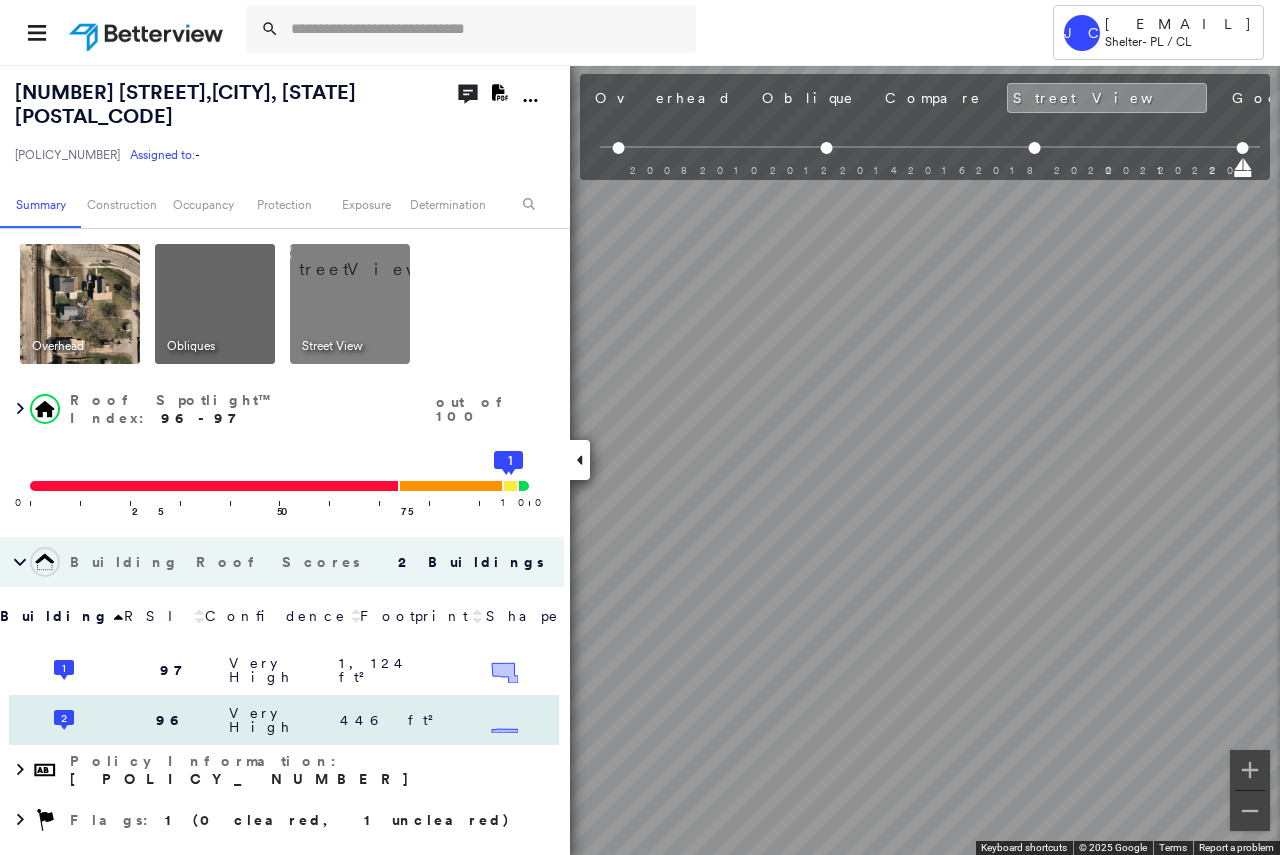 click on "[NUMBER] [STREET], [CITY], [STATE] [POSTAL_CODE] [POLICY_NUMBER] Assigned to:  - Assigned to:  - [POLICY_NUMBER] Assigned to:  - Open Comments Download PDF Report Summary Construction Occupancy Protection Exposure Determination Overhead Obliques Street View Roof Spotlight™ Index :  96-97 out of 100 0 100 25 50 75 2 1 Building Roof Scores 2 Buildings Building RSI Confidence Footprint Shape 1 97 Very High 1,124 ft² Shape: Gable Ratio: 84% Material: Asphalt Shingle Ratio: 85% Metal Panel Ratio: 7% Slope: 39  degrees    (Moderate) Height: 21  (1 Story) Square Footage: 1,124 ft² 2 96 Very High 446 ft² Shape: Gable Ratio: 39% Hip Ratio: 13% Material: Asphalt Shingle Ratio: 96% Slope: 43  degrees    (Moderate) Height: 23  (1 Story) Square Footage: 446 ft² Policy Information :  [POLICY_NUMBER] Flags :  1 (0 cleared, 1 uncleared) Construction Roof Spotlights :  Vent Property Features :  Car, Road (Drivable Surface), Concrete Area, Maintained Lawn, Natural Pervious Surface and 1 more Roof Age :  1 Building 1 :  COMPARE" at bounding box center (640, 459) 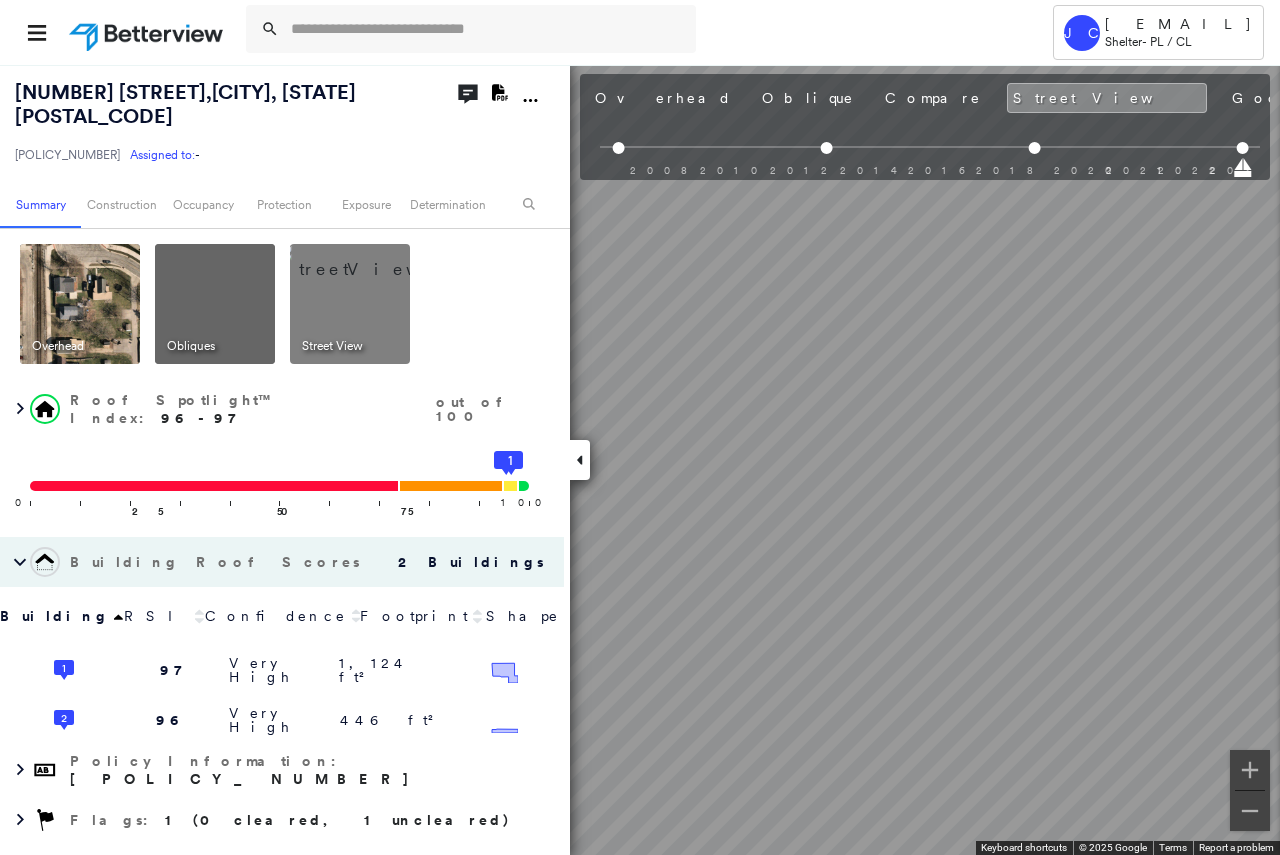 click on "Tower JC [EMAIL] Shelter  -   PL / CL [NUMBER] [STREET] ,  [CITY], [STATE] [POSTAL_CODE] [POLICY_NUMBER] Assigned to:  - Assigned to:  - [POLICY_NUMBER] Assigned to:  - Open Comments Download PDF Report Summary Construction Occupancy Protection Exposure Determination Overhead Obliques Street View Roof Spotlight™ Index :  96-97 out of 100 0 100 25 50 75 2 1 Building Roof Scores 2 Buildings Building RSI Confidence Footprint Shape 1 97 Very High 1,124 ft² Shape: Gable Ratio: 84% Material: Asphalt Shingle Ratio: 85% Metal Panel Ratio: 7% Slope: 39  degrees    (Moderate) Height: 21  (1 Story) Square Footage: 1,124 ft² 2 96 Very High 446 ft² Shape: Gable Ratio: 39% Hip Ratio: 13% Material: Asphalt Shingle Ratio: 96% Slope: 43  degrees    (Moderate) Height: 23  (1 Story) Square Footage: 446 ft² Policy Information :  [POLICY_NUMBER] Flags :  1 (0 cleared, 1 uncleared) Construction Roof Spotlights :  Vent Property Features :  Roof Age :  Buildings 1, 2  are between 1 and 5.5 years old;  1 Building 1" at bounding box center (640, 427) 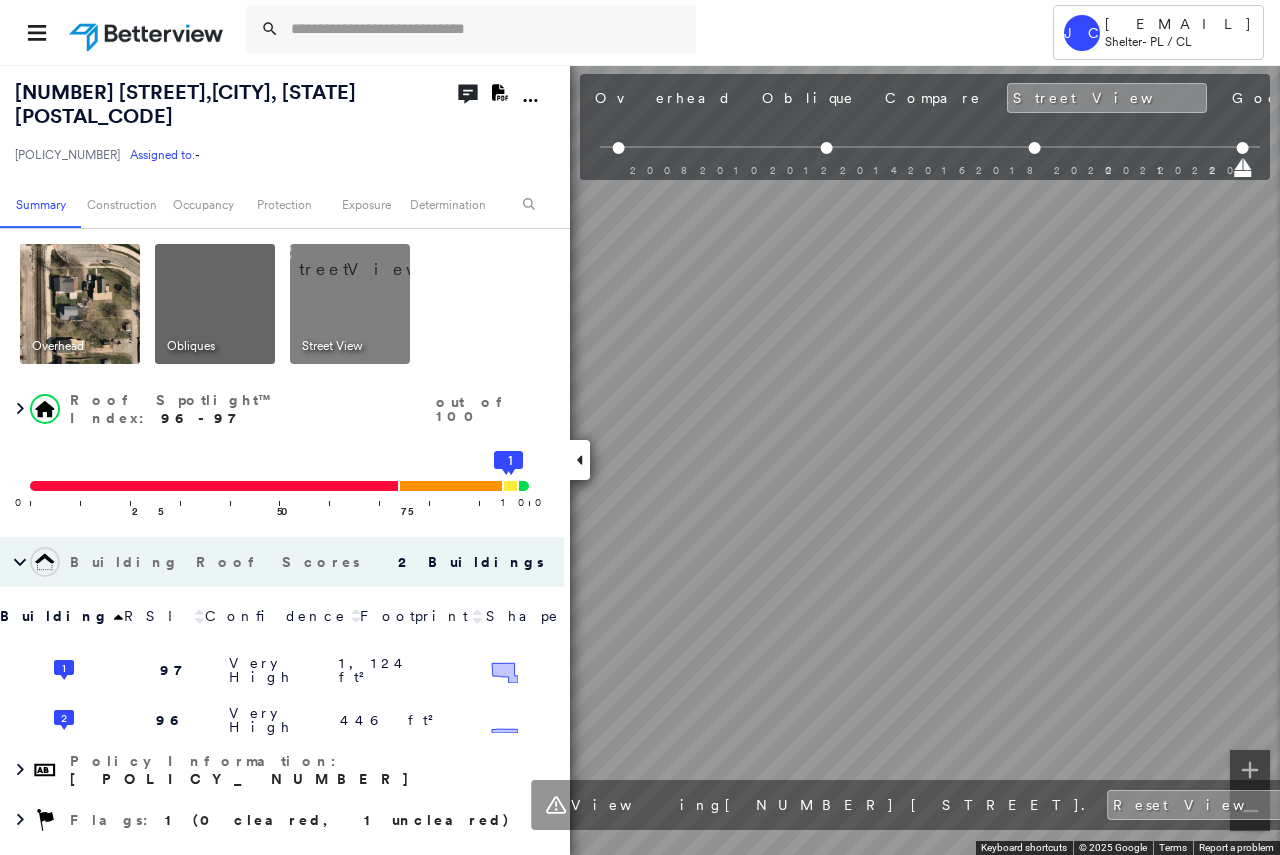 click on "Tower JC [EMAIL] Shelter  -   PL / CL [NUMBER] [STREET] ,  [CITY], [STATE] [POSTAL_CODE] [POLICY_NUMBER] Assigned to:  - Assigned to:  - [POLICY_NUMBER] Assigned to:  - Open Comments Download PDF Report Summary Construction Occupancy Protection Exposure Determination Overhead Obliques Street View Roof Spotlight™ Index :  96-97 out of 100 0 100 25 50 75 2 1 Building Roof Scores 2 Buildings Building RSI Confidence Footprint Shape 1 97 Very High 1,124 ft² Shape: Gable Ratio: 84% Material: Asphalt Shingle Ratio: 85% Metal Panel Ratio: 7% Slope: 39  degrees    (Moderate) Height: 21  (1 Story) Square Footage: 1,124 ft² 2 96 Very High 446 ft² Shape: Gable Ratio: 39% Hip Ratio: 13% Material: Asphalt Shingle Ratio: 96% Slope: 43  degrees    (Moderate) Height: 23  (1 Story) Square Footage: 446 ft² Policy Information :  [POLICY_NUMBER] Flags :  1 (0 cleared, 1 uncleared) Construction Roof Spotlights :  Vent Property Features :  Roof Age :  Buildings 1, 2  are between 1 and 5.5 years old;  1 Building 1" at bounding box center (640, 427) 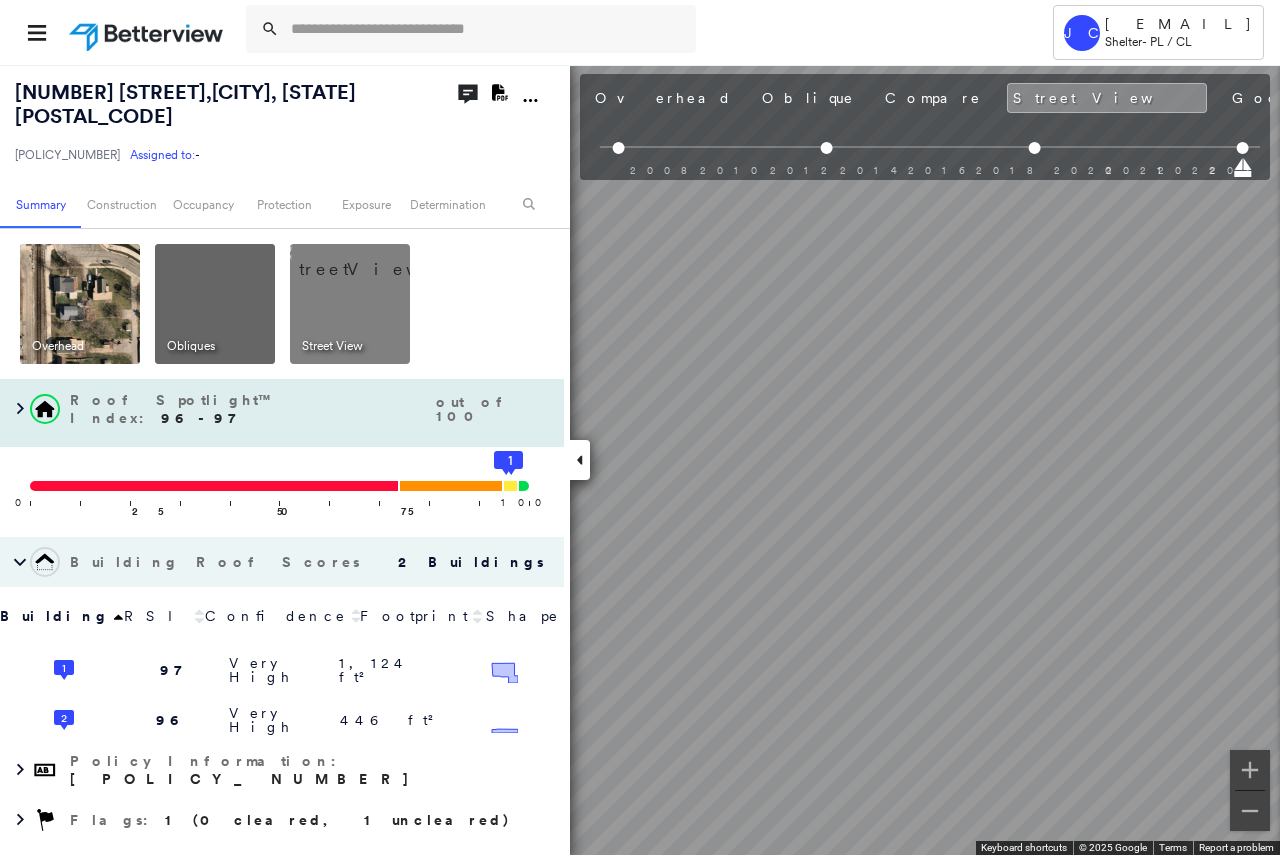 drag, startPoint x: 220, startPoint y: 297, endPoint x: 372, endPoint y: 374, distance: 170.39073 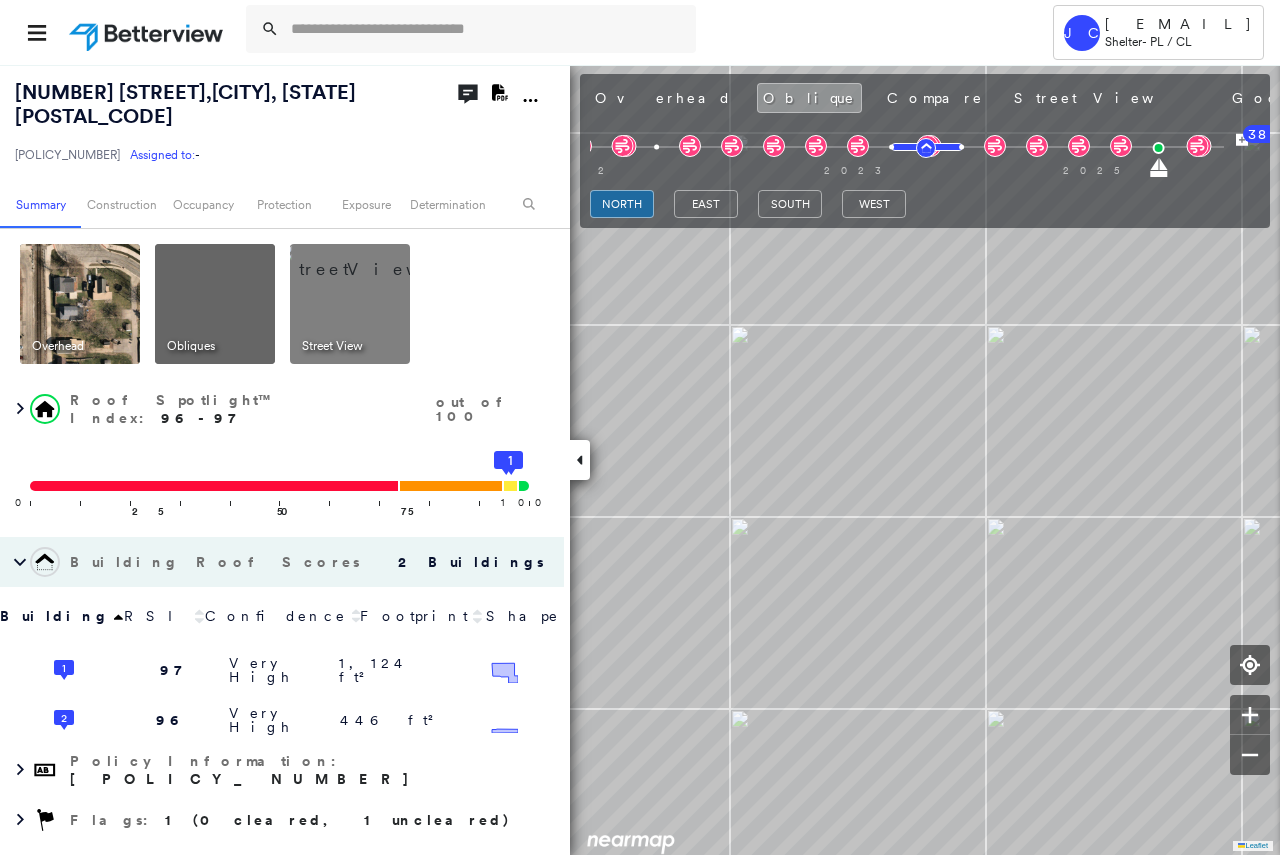 click at bounding box center [80, 304] 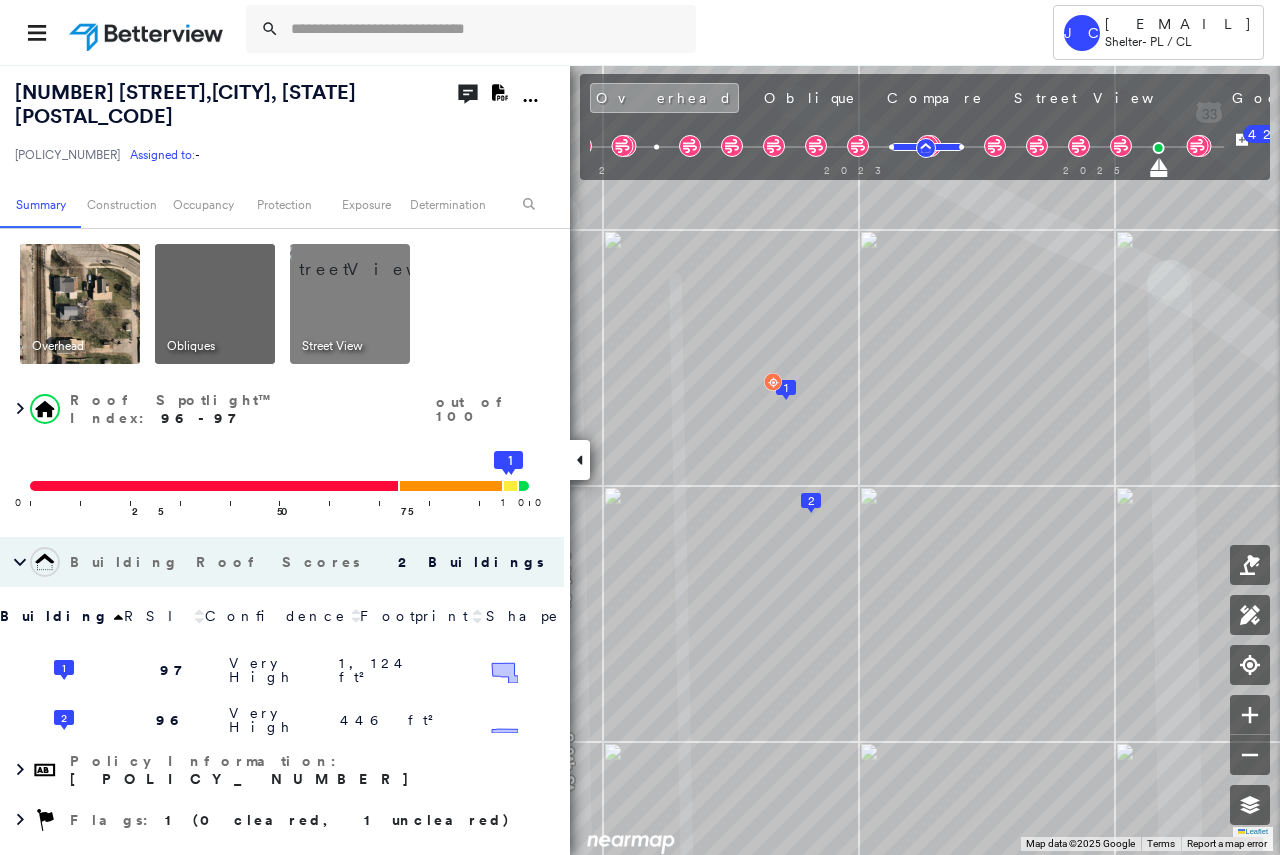 click at bounding box center [374, 259] 